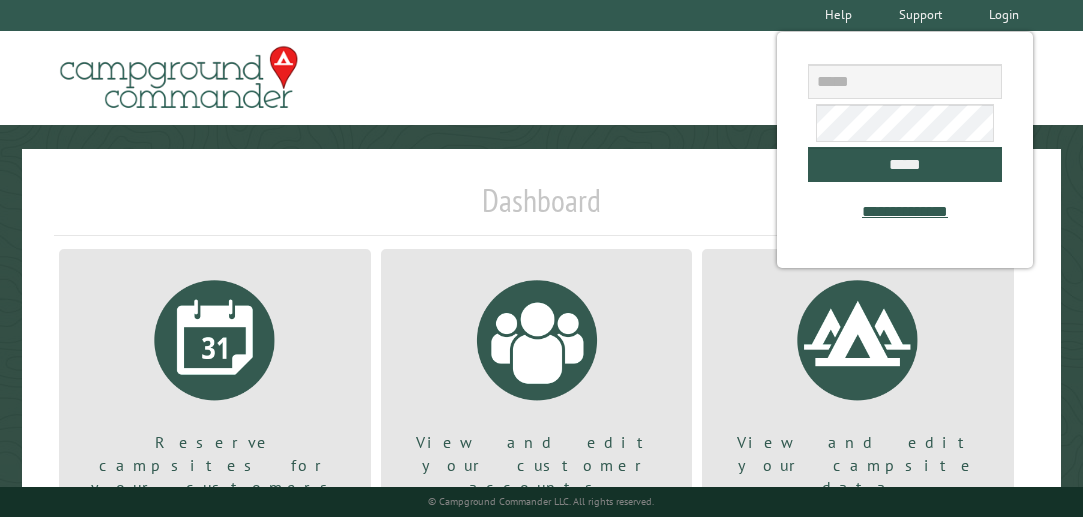 scroll, scrollTop: 0, scrollLeft: 0, axis: both 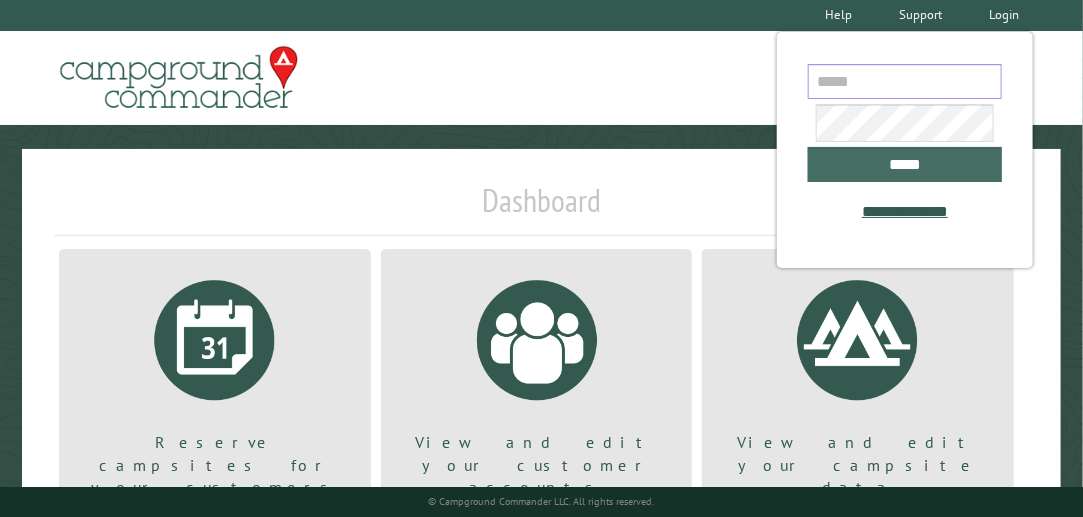 type on "**********" 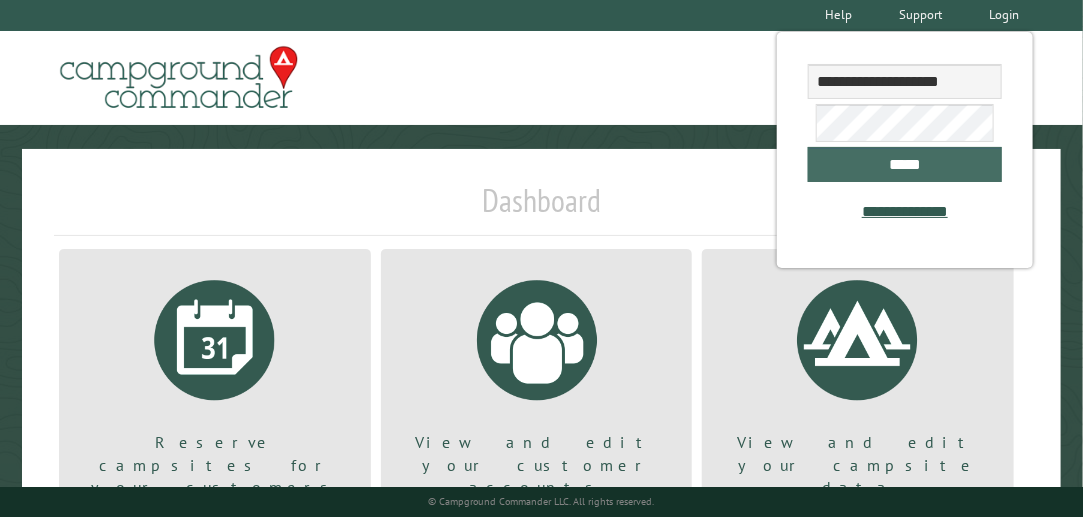 click on "*****" at bounding box center (906, 164) 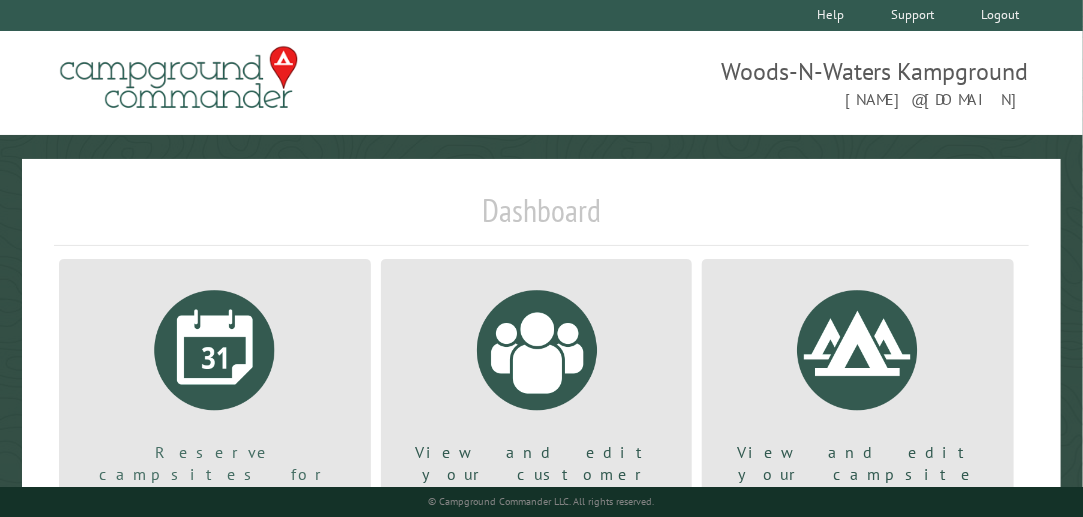 click at bounding box center [215, 350] 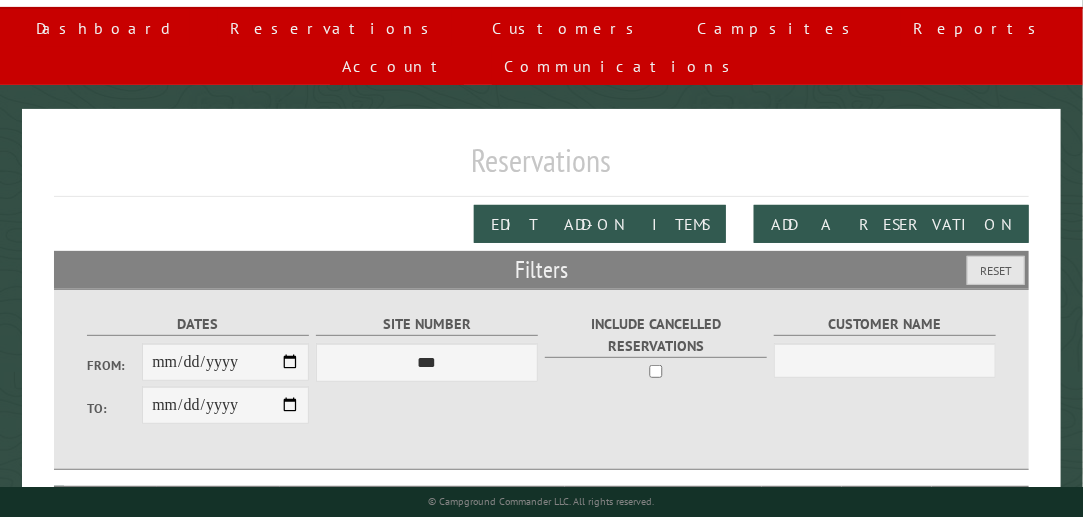 scroll, scrollTop: 200, scrollLeft: 0, axis: vertical 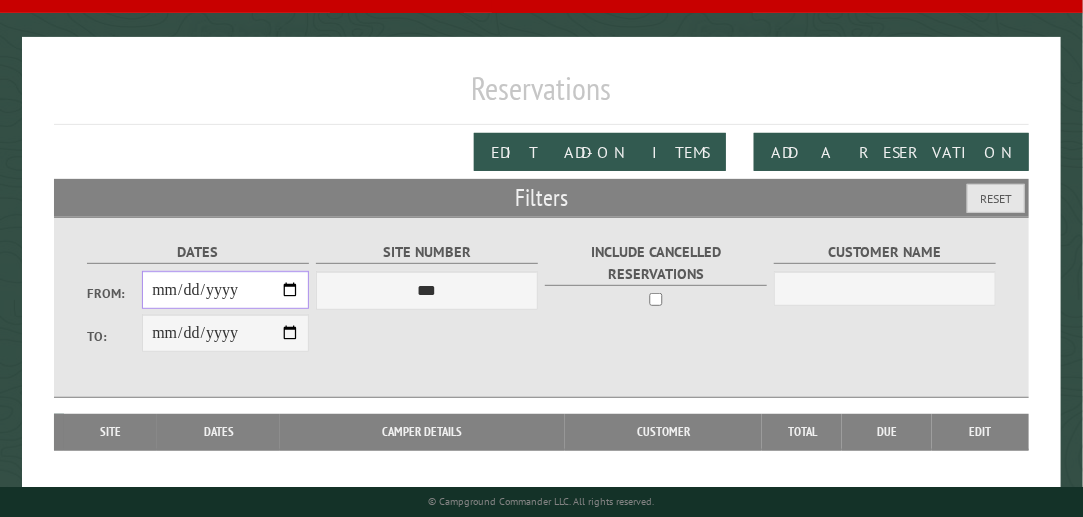 click on "From:" at bounding box center (225, 290) 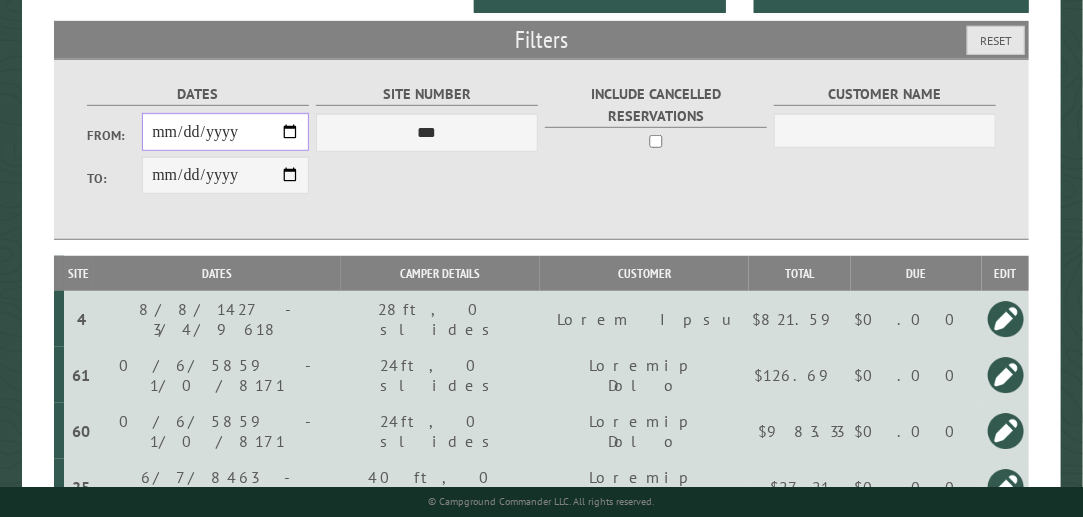 scroll, scrollTop: 354, scrollLeft: 0, axis: vertical 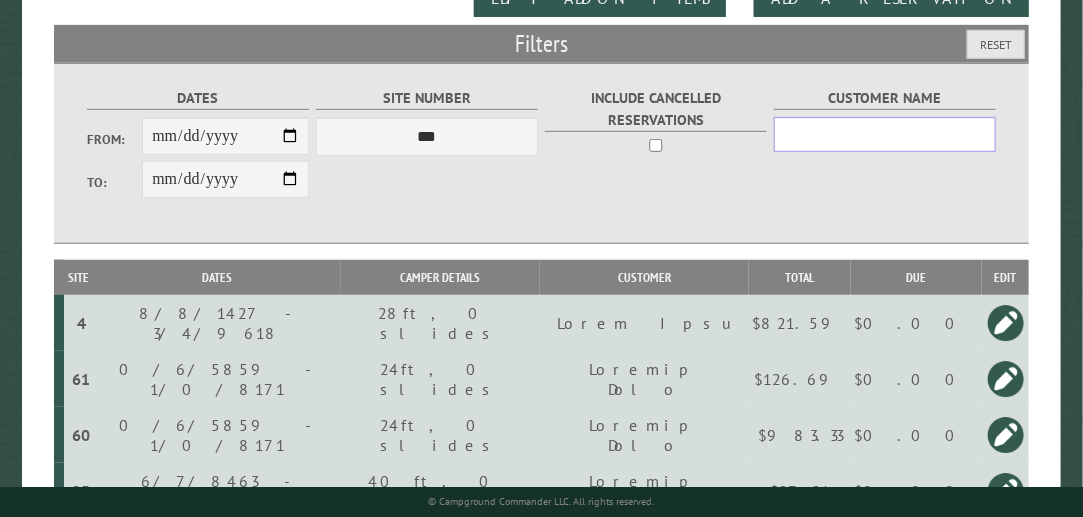 click on "Customer Name" at bounding box center (885, 134) 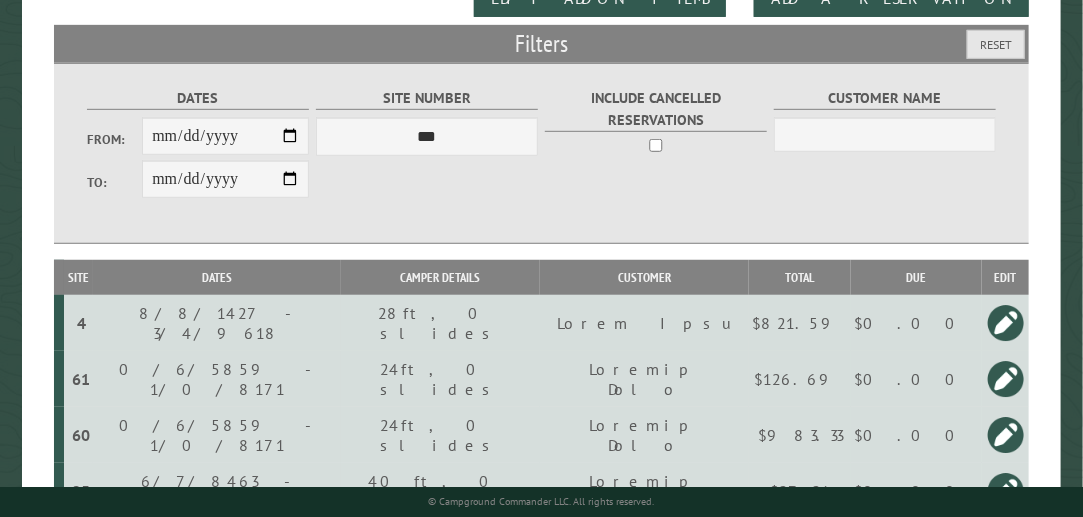 click on "Include Cancelled Reservations" at bounding box center (198, 153) 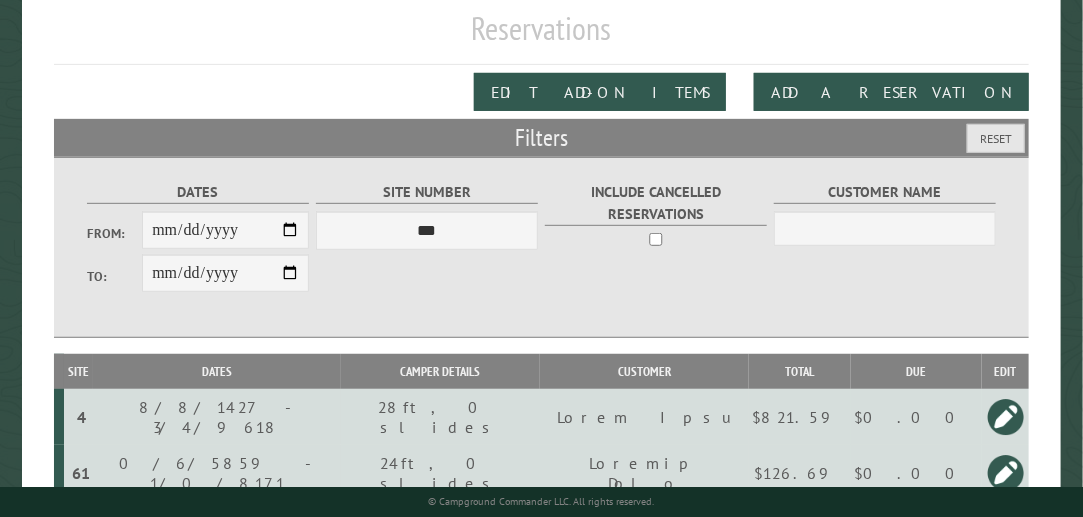 scroll, scrollTop: 246, scrollLeft: 0, axis: vertical 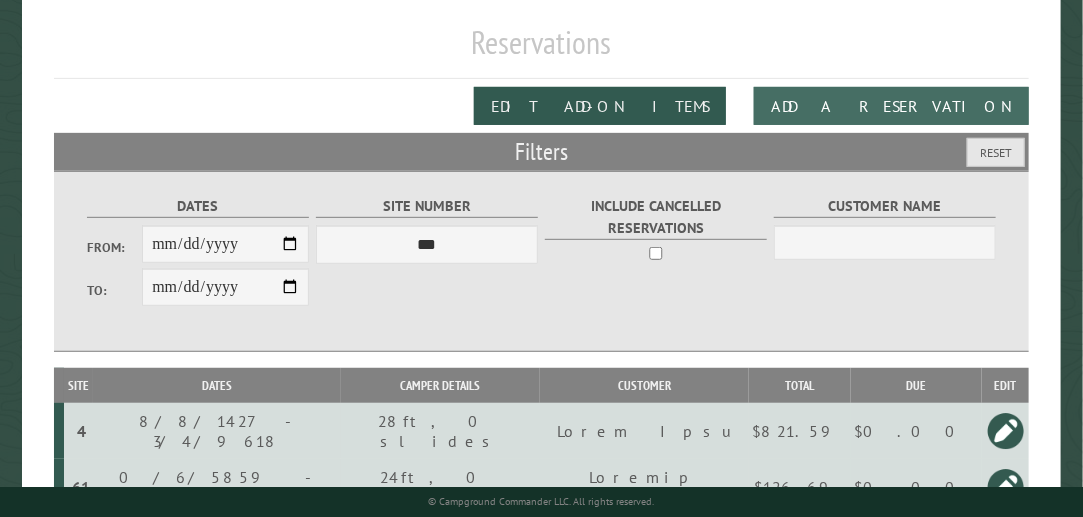 click on "Add a Reservation" at bounding box center [891, 106] 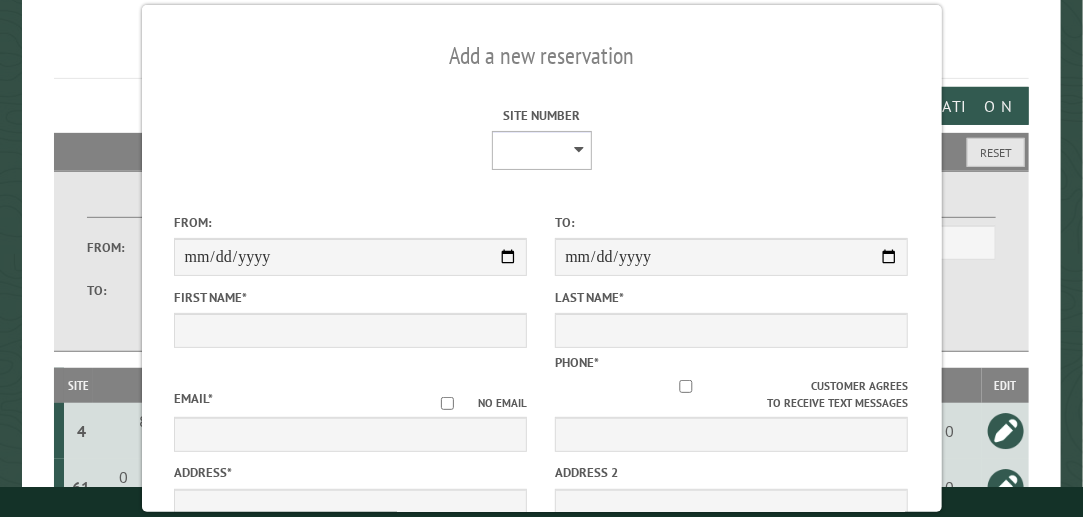 click on "* ** ** * * * * * * * * ** ** ** ** ** ** ** ** ** ** ** ** ** ** ** ** ** ** ** ** ** ** ** ** ** ** ** ** ** ** ** ** ** ** ** ** ** ** ** ** ** ** ** ** ** ** ** **** ** ** ** ** ** ** ** ** ** ** ** ** ** ** ** ** ** ** ** ** ** ** ** ** ** ** ** *** *** ***" at bounding box center (542, 150) 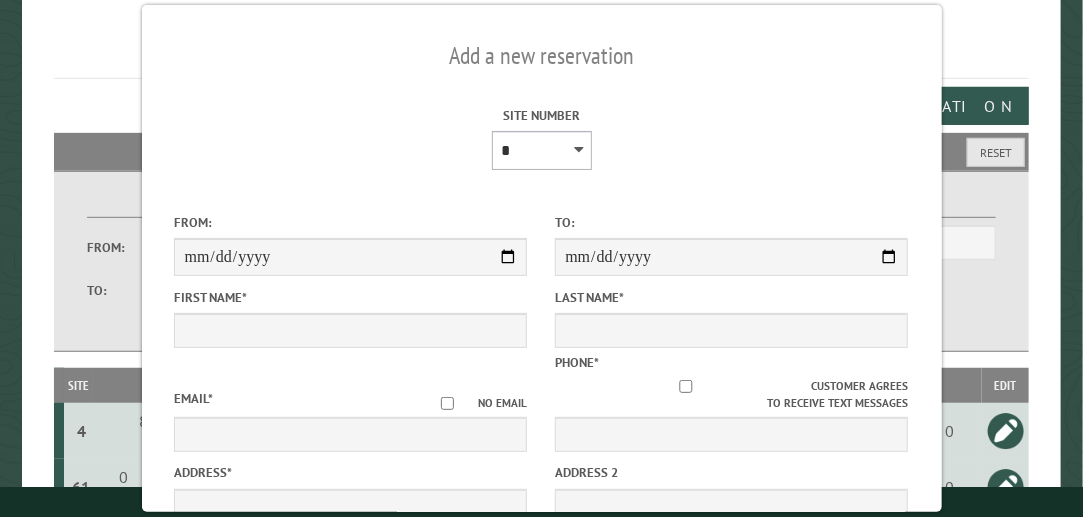 click on "* ** ** * * * * * * * * ** ** ** ** ** ** ** ** ** ** ** ** ** ** ** ** ** ** ** ** ** ** ** ** ** ** ** ** ** ** ** ** ** ** ** ** ** ** ** ** ** ** ** ** ** ** ** **** ** ** ** ** ** ** ** ** ** ** ** ** ** ** ** ** ** ** ** ** ** ** ** ** ** ** ** *** *** ***" at bounding box center [542, 150] 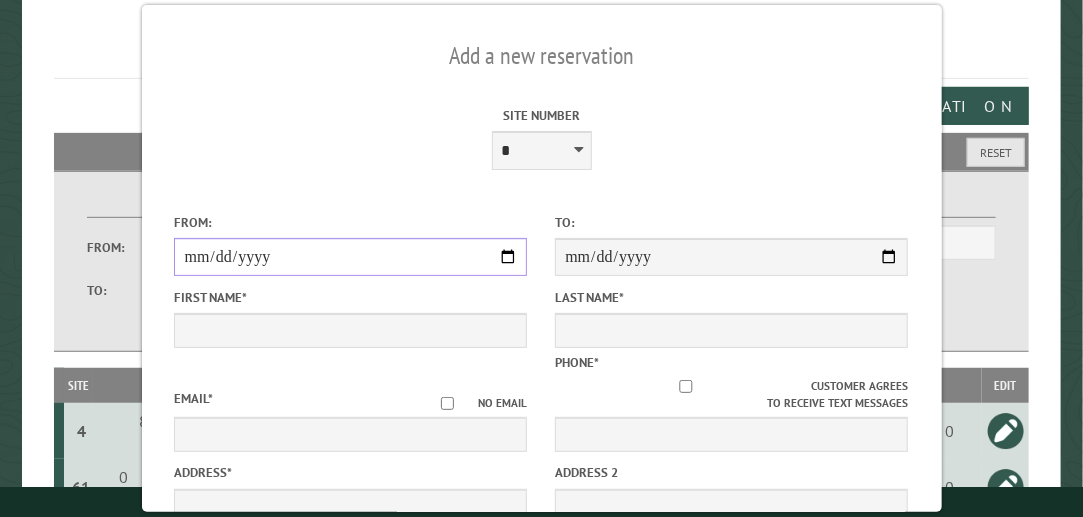 click on "From:" at bounding box center (350, 257) 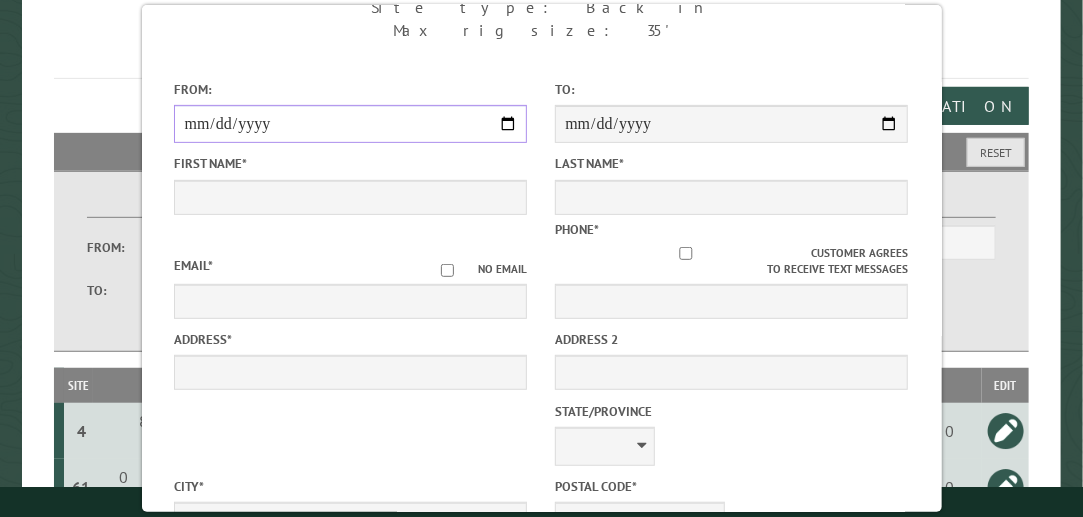 scroll, scrollTop: 242, scrollLeft: 0, axis: vertical 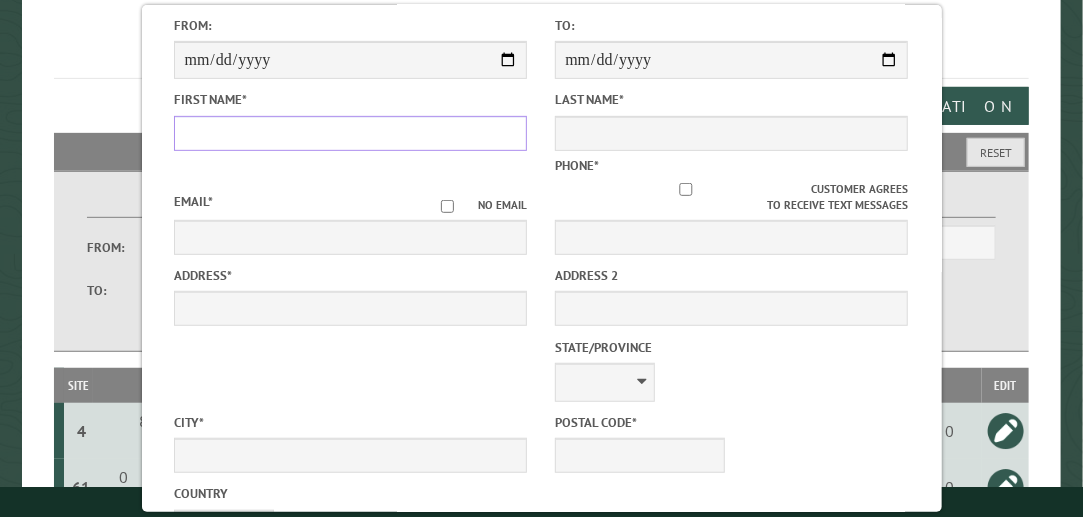 click on "First Name *" at bounding box center [350, 133] 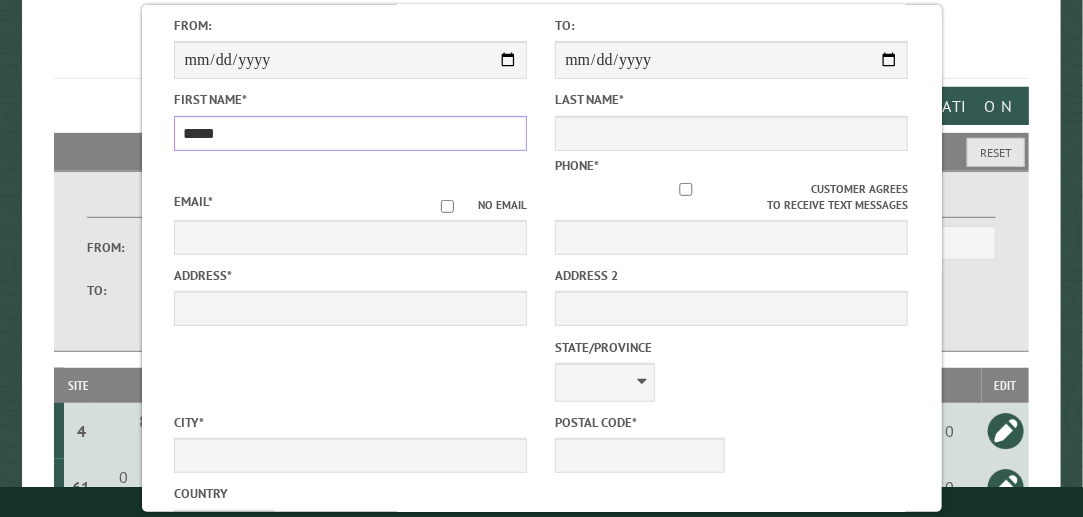 type on "*****" 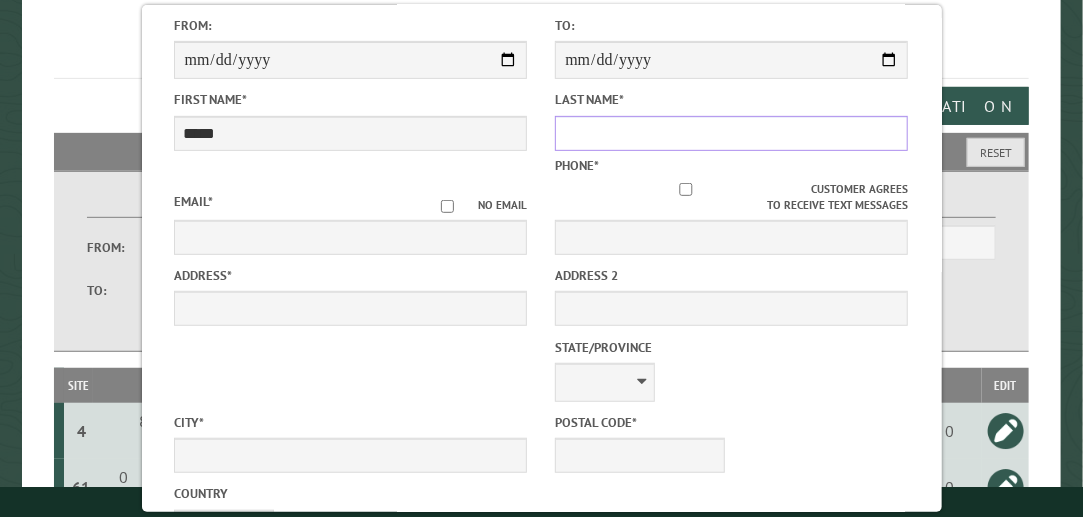 click on "Last Name *" at bounding box center (731, 133) 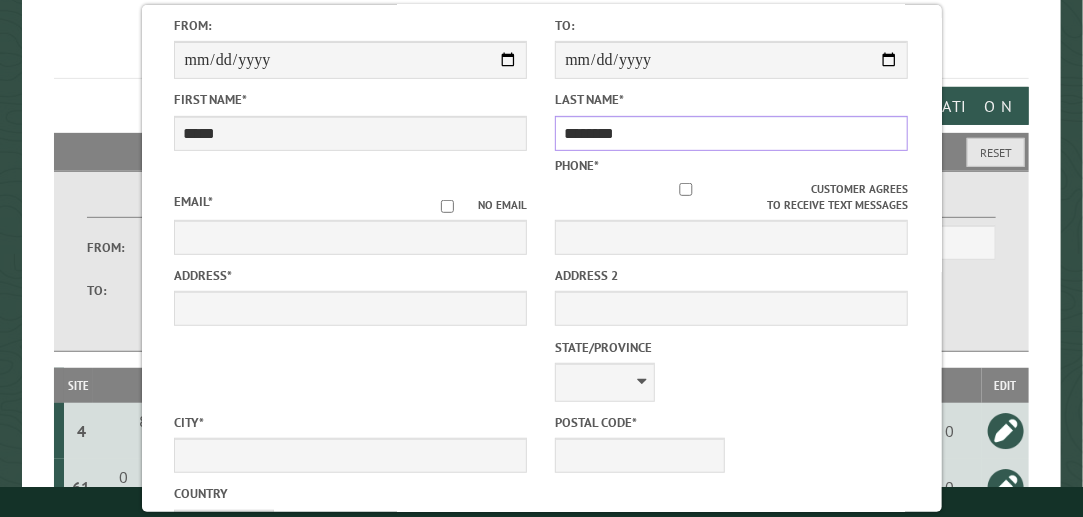 type on "********" 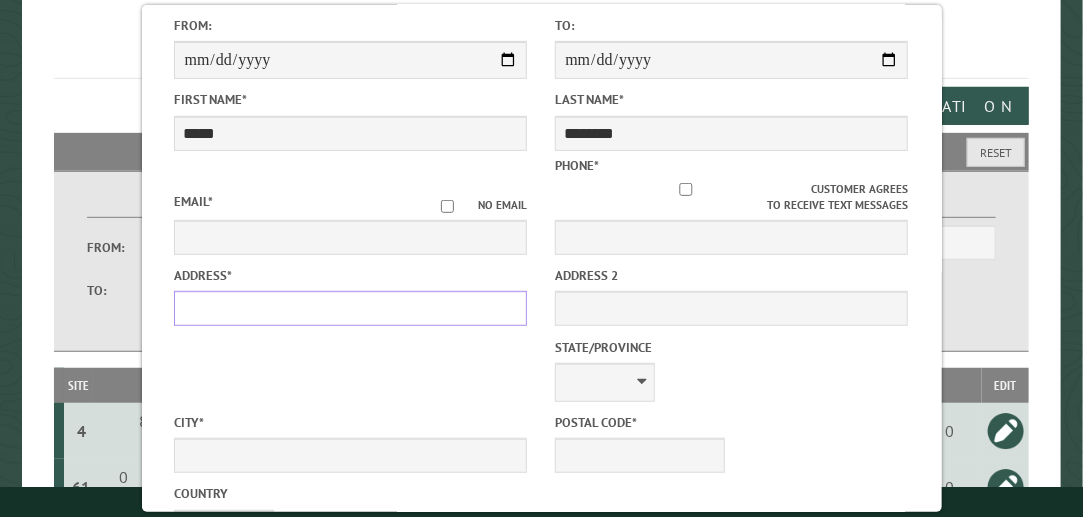 click on "Address *" at bounding box center [350, 308] 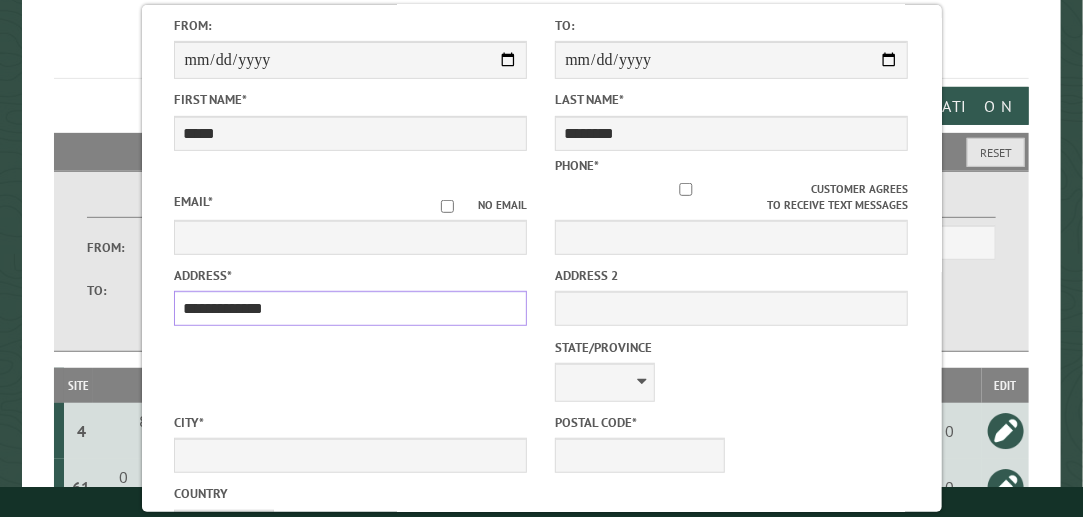 type on "**********" 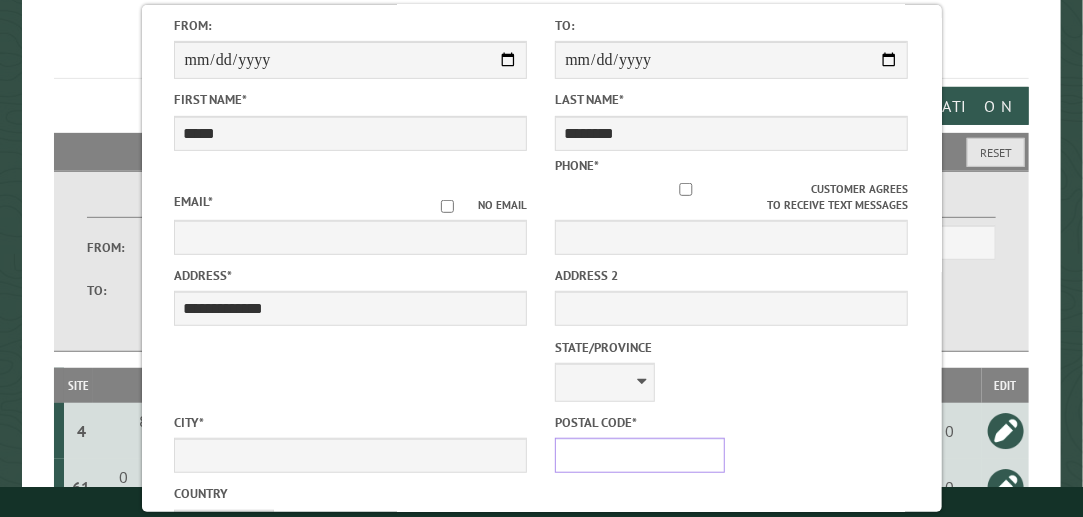 click on "Postal Code *" at bounding box center [639, 455] 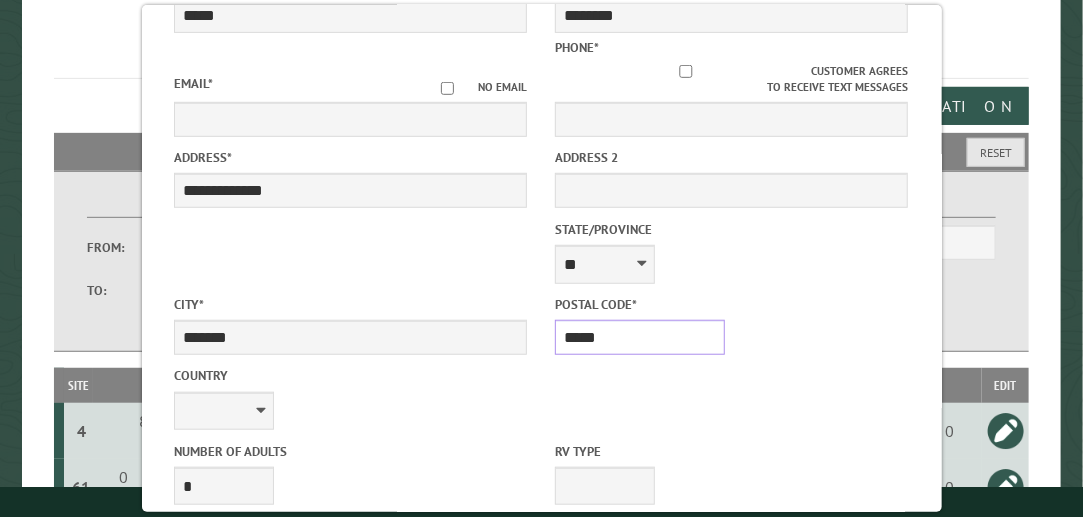 scroll, scrollTop: 421, scrollLeft: 0, axis: vertical 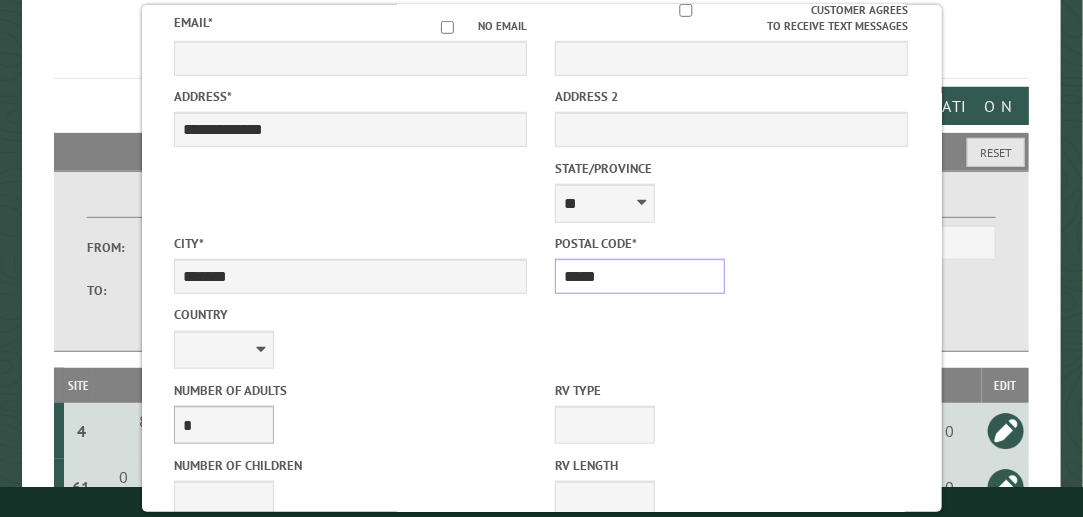 type on "*****" 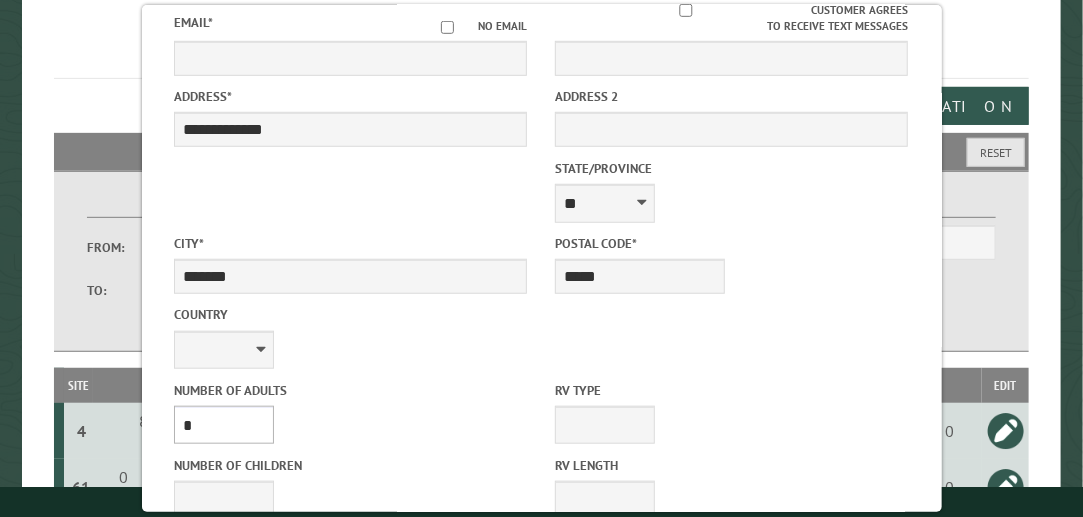 click on "* * * * * * * * * * **" at bounding box center [224, 425] 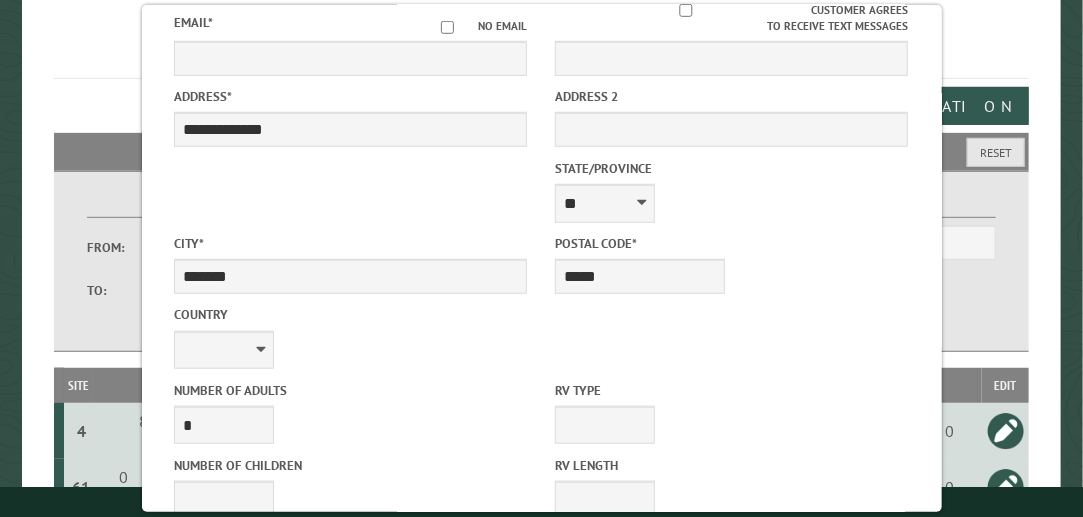 click on "**********" at bounding box center [542, 258] 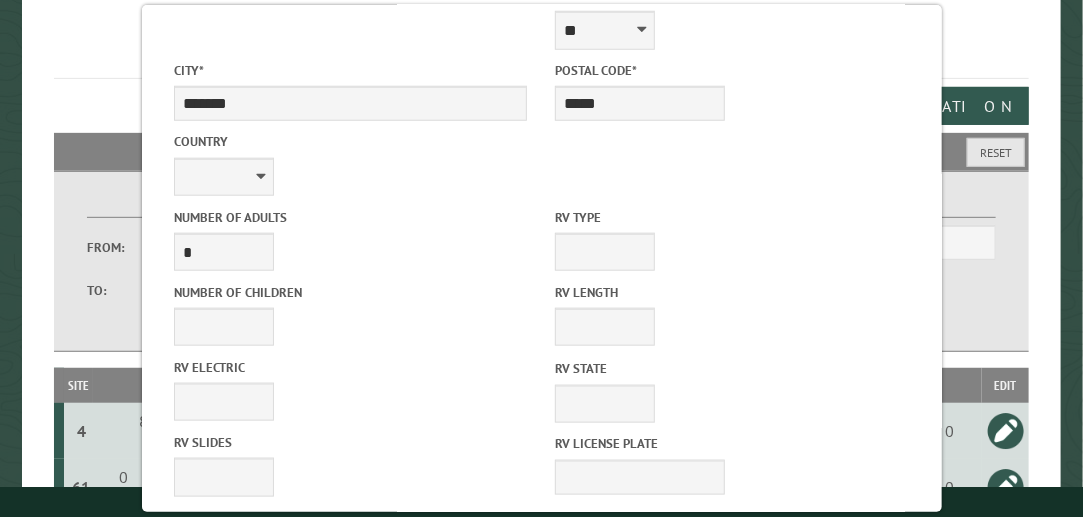 scroll, scrollTop: 594, scrollLeft: 0, axis: vertical 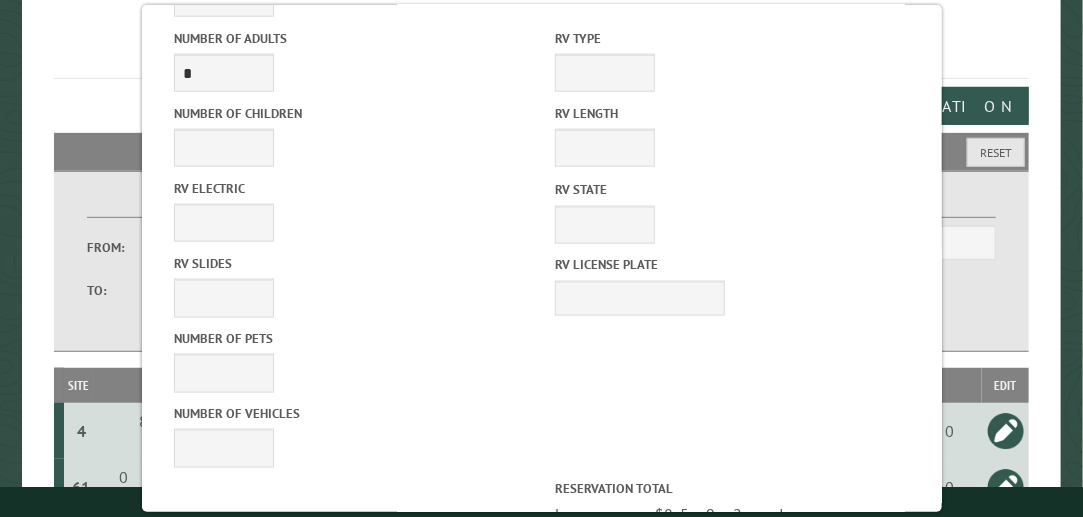 click on "Reserve Now" at bounding box center (451, 819) 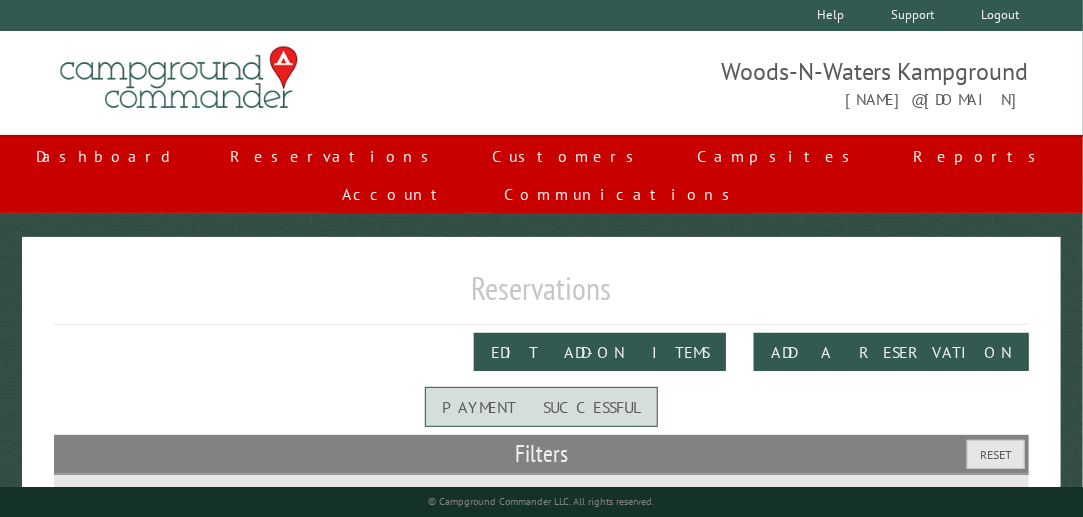 scroll, scrollTop: 53, scrollLeft: 0, axis: vertical 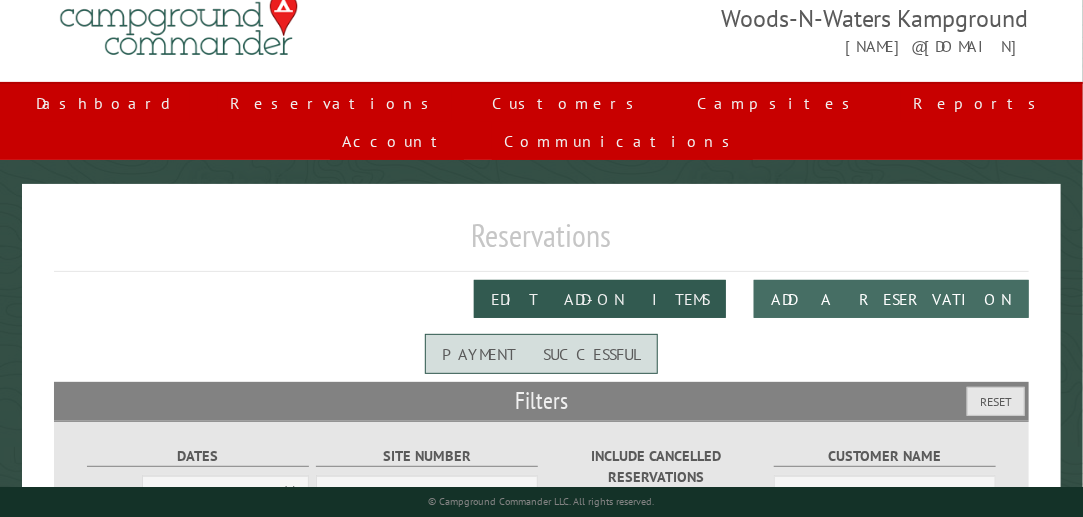 click on "Add a Reservation" at bounding box center (891, 299) 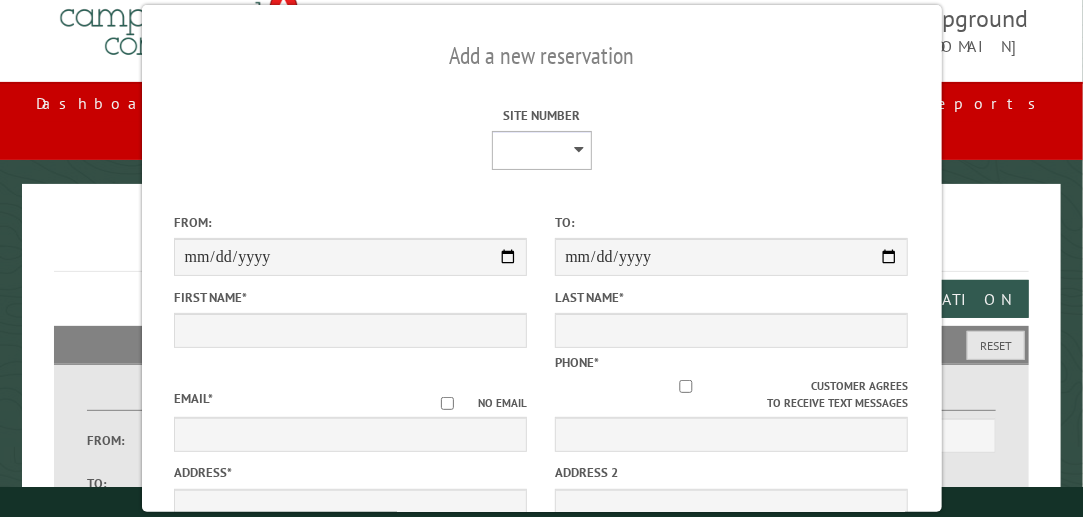 click on "[CREDIT_CARD]" at bounding box center (542, 150) 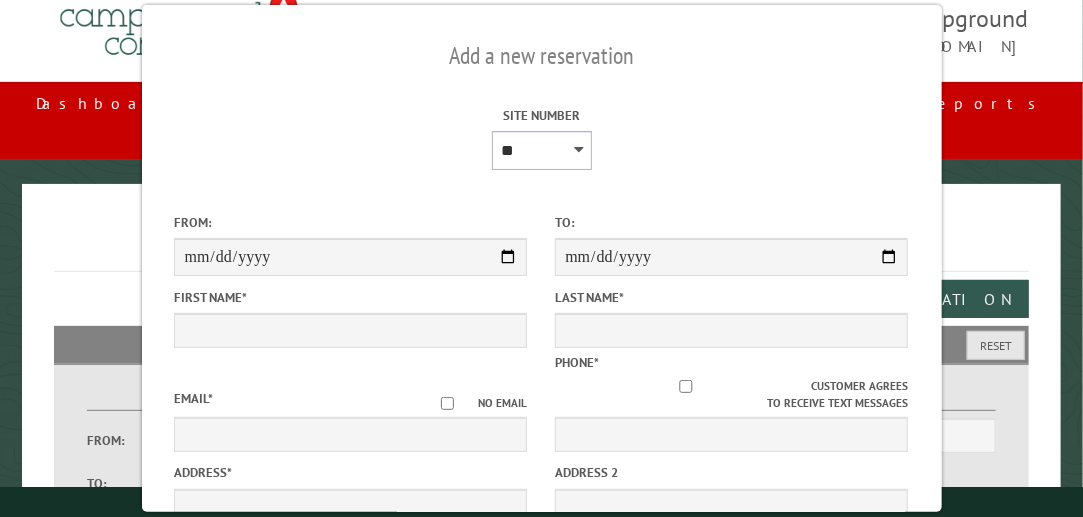 click on "[CREDIT_CARD]" at bounding box center (542, 150) 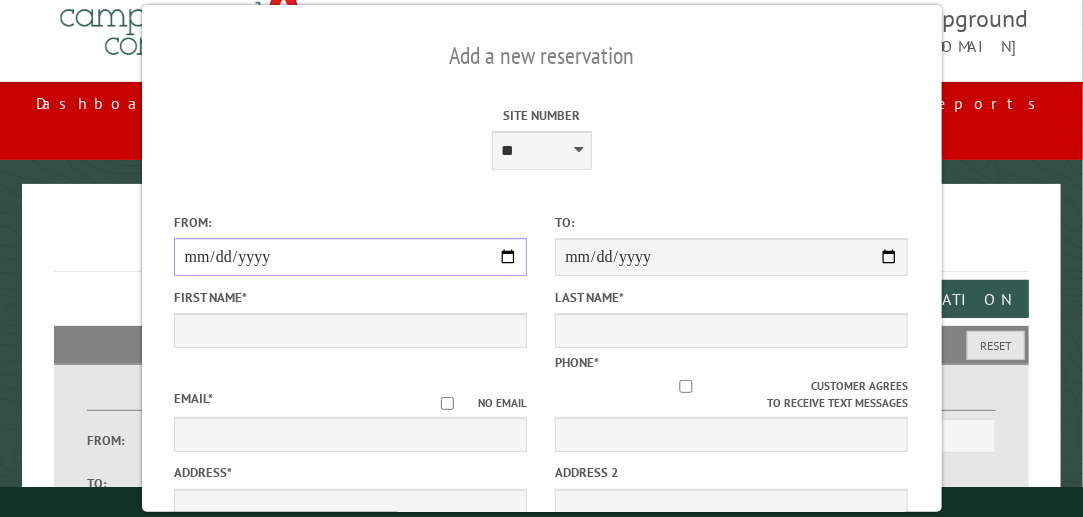 click on "From:" at bounding box center [350, 257] 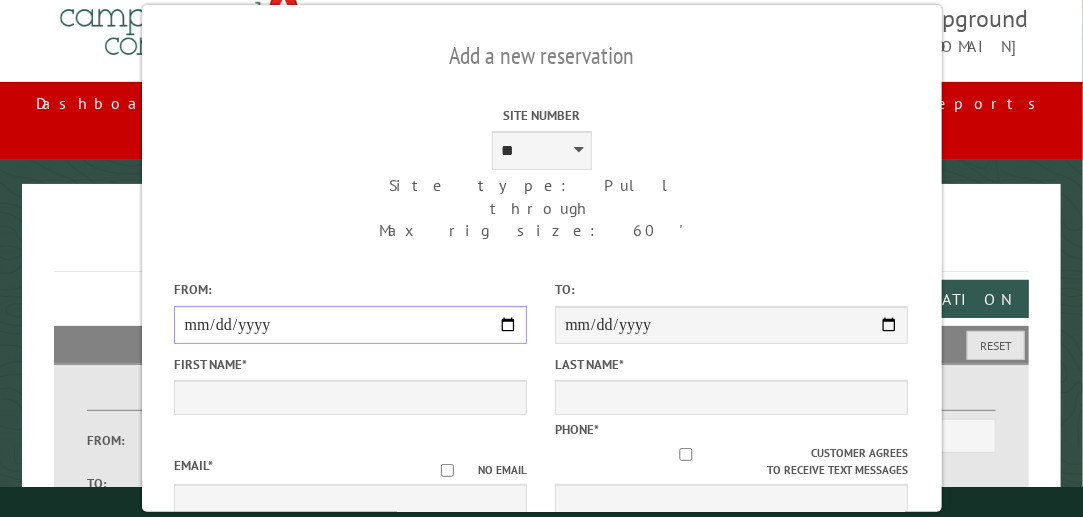 type on "**********" 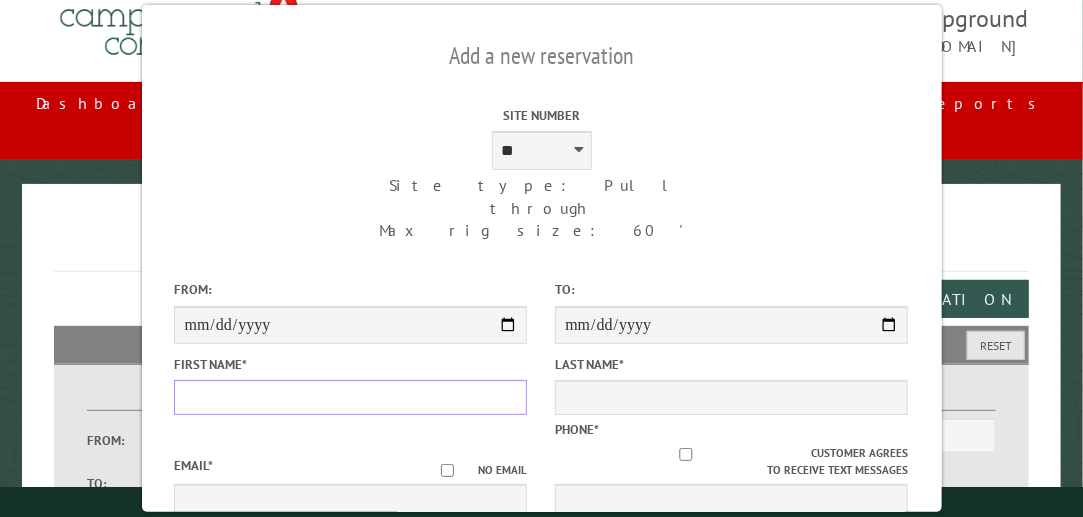 click on "First Name *" at bounding box center (350, 397) 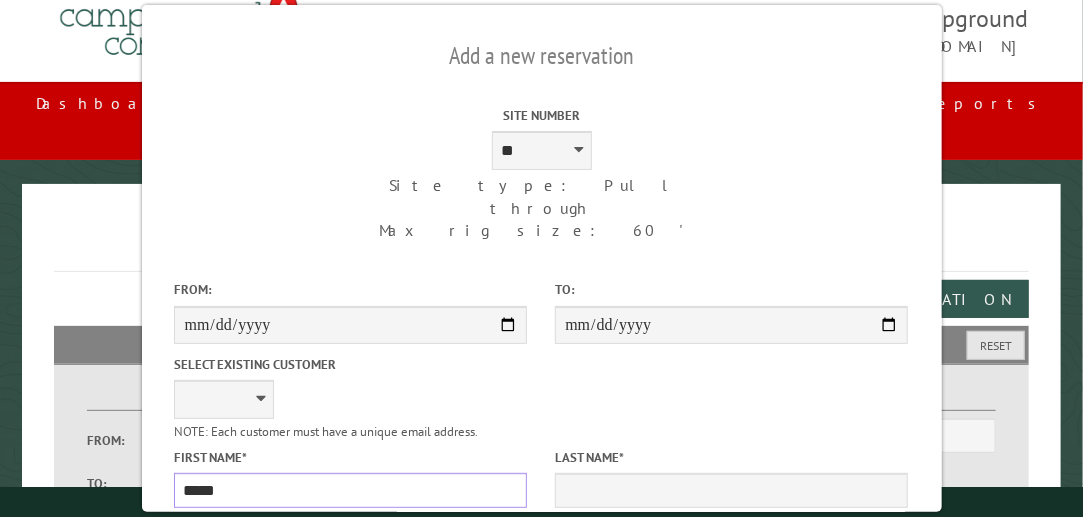 type on "*****" 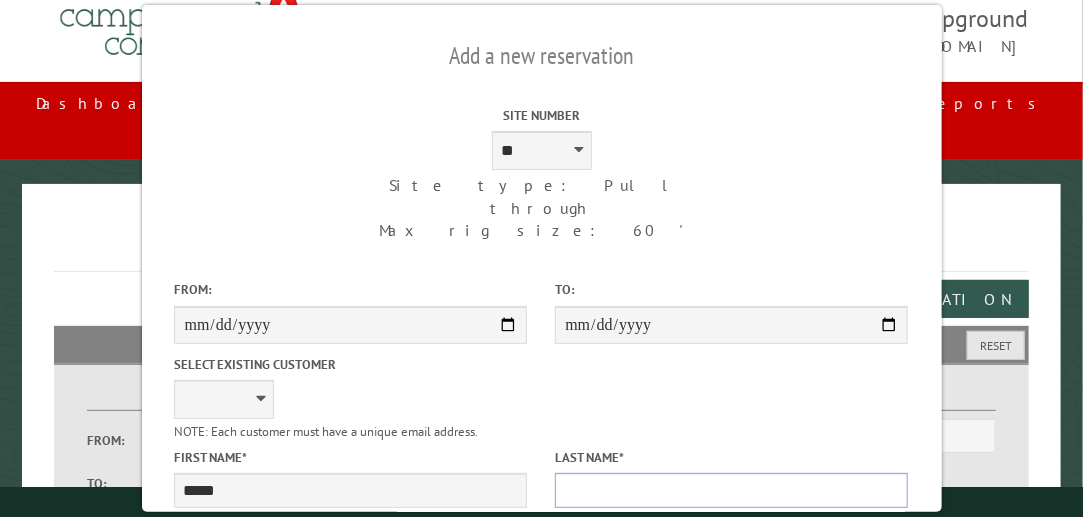 click on "Last Name *" at bounding box center [731, 490] 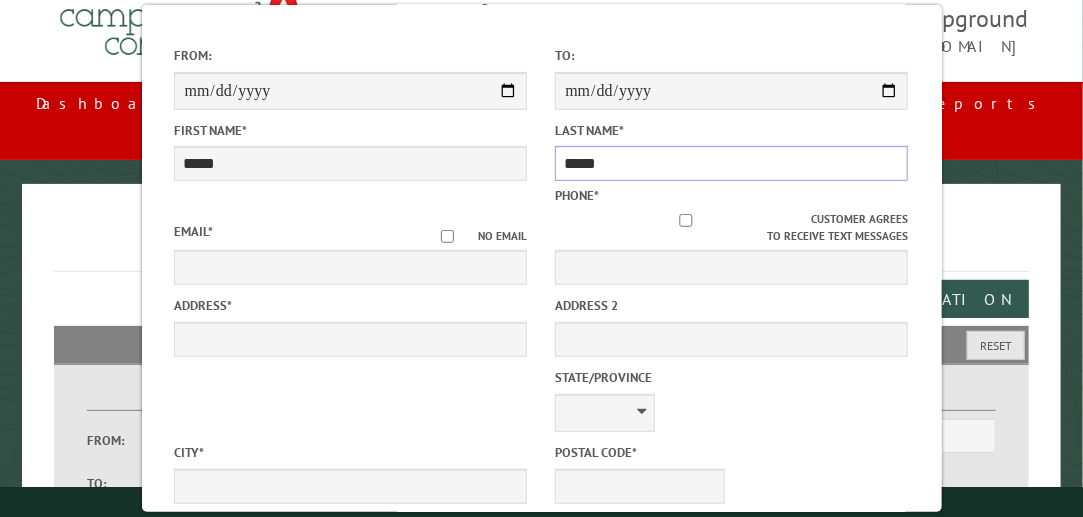 scroll, scrollTop: 236, scrollLeft: 0, axis: vertical 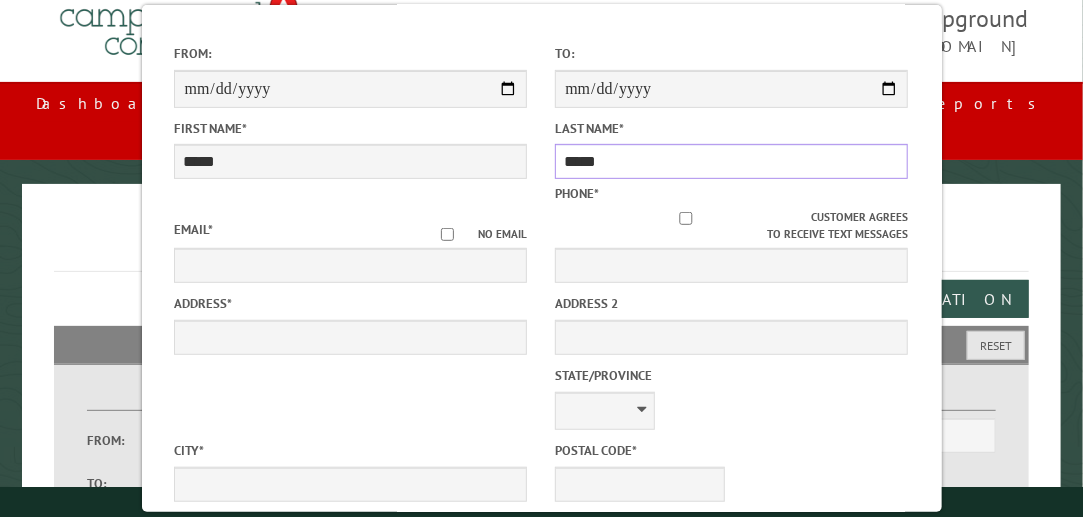 type on "*****" 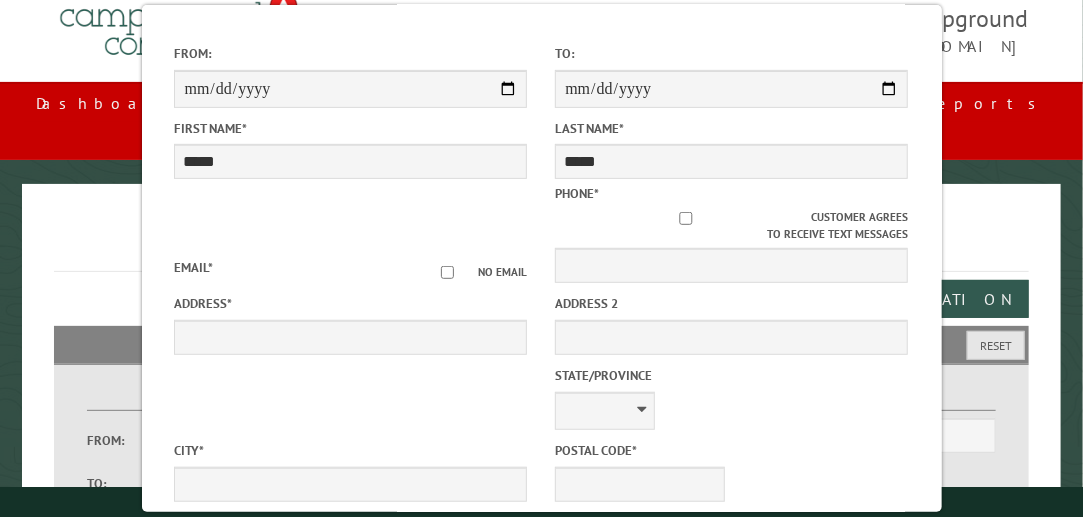 scroll, scrollTop: 465, scrollLeft: 0, axis: vertical 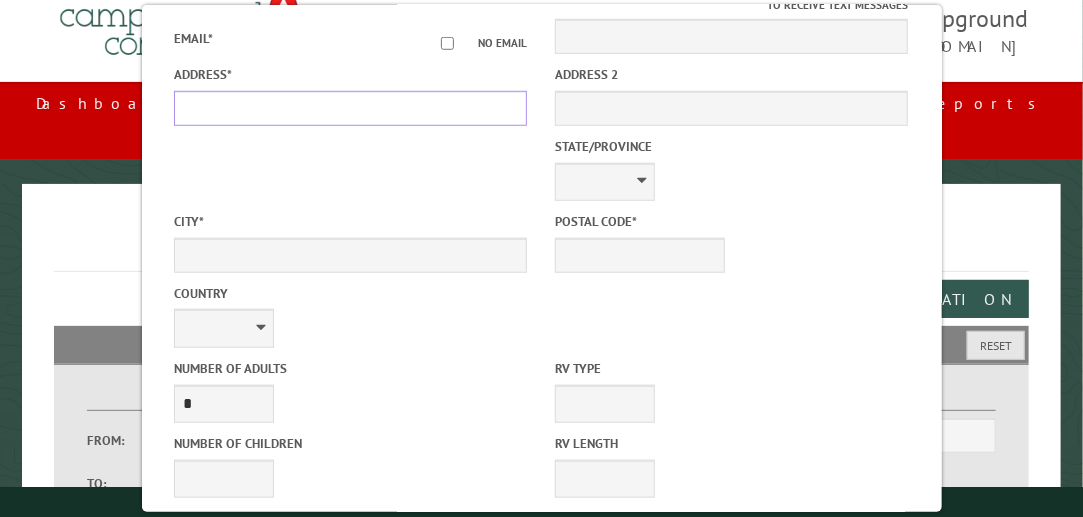 click on "Address *" at bounding box center (350, 108) 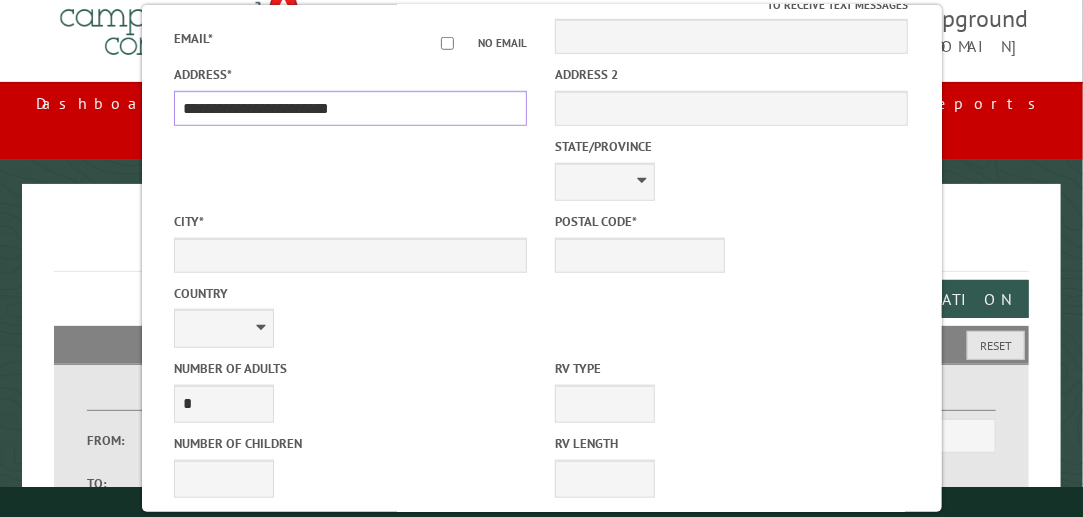 type on "**********" 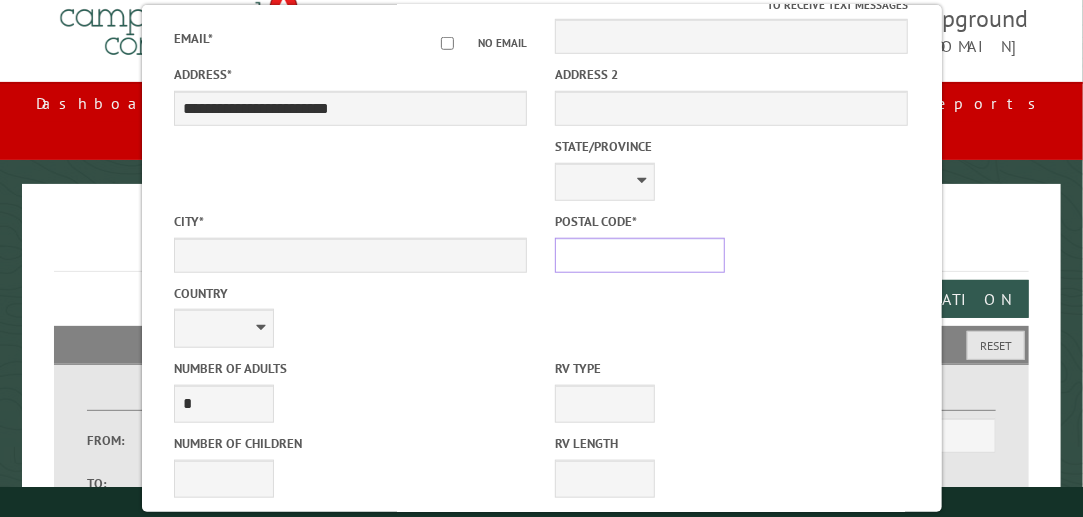 click on "Postal Code *" at bounding box center [639, 255] 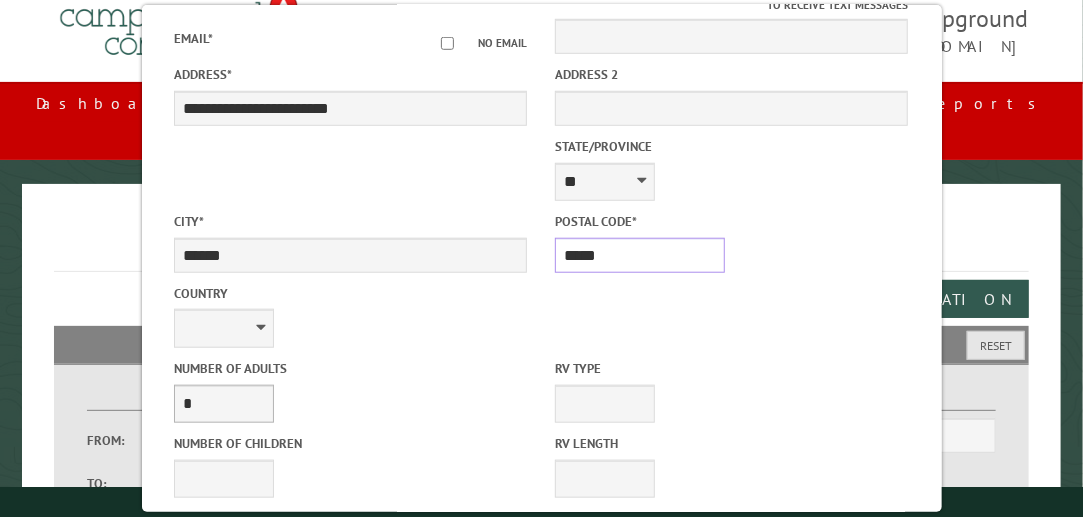 type on "*****" 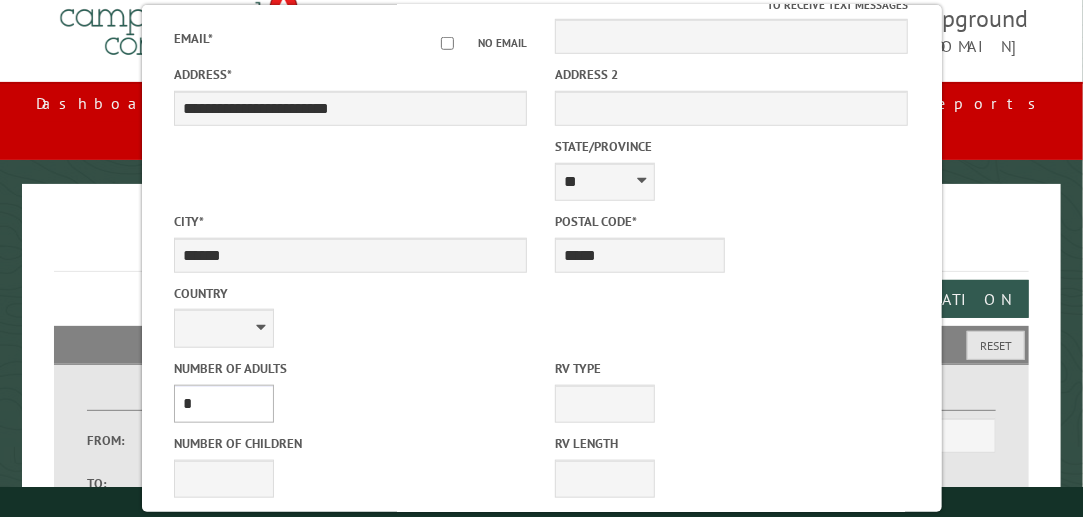 click on "* * * * * * * * * * **" at bounding box center [224, 404] 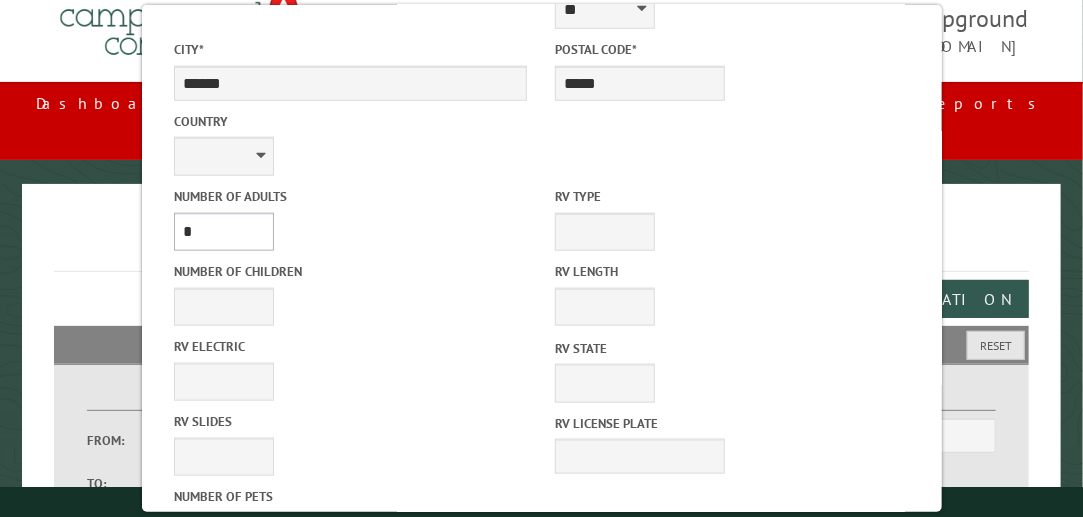 scroll, scrollTop: 770, scrollLeft: 0, axis: vertical 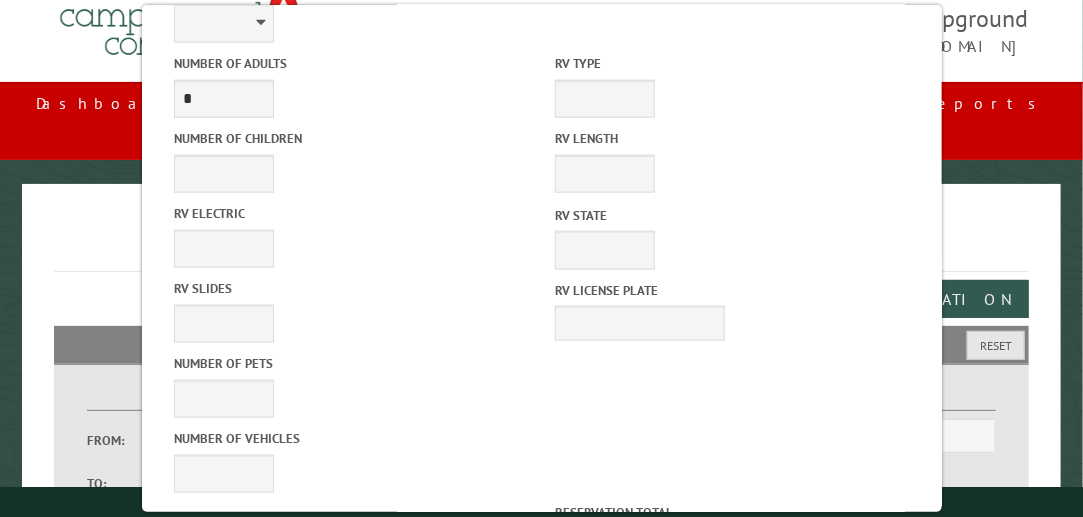 click on "**********" at bounding box center [224, 614] 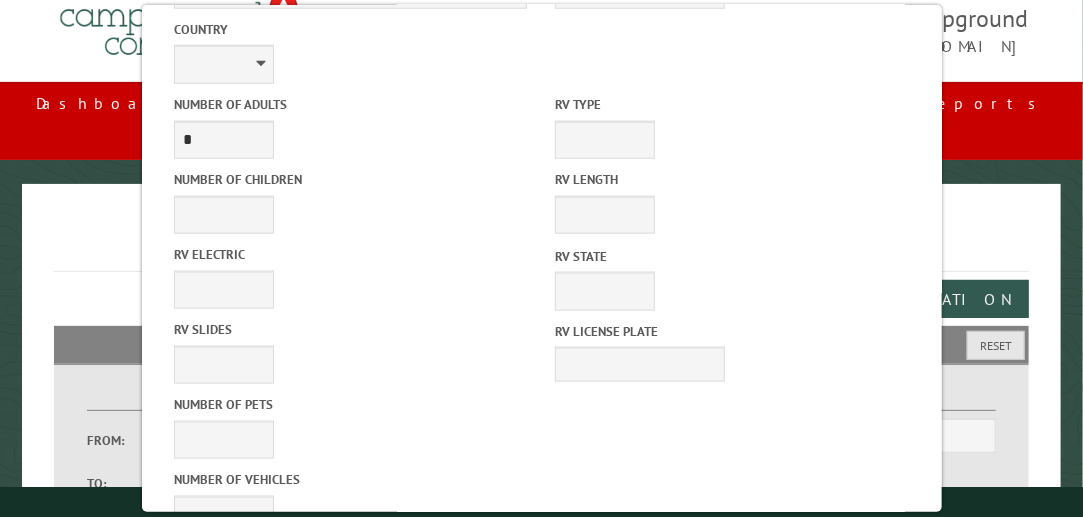 scroll, scrollTop: 773, scrollLeft: 0, axis: vertical 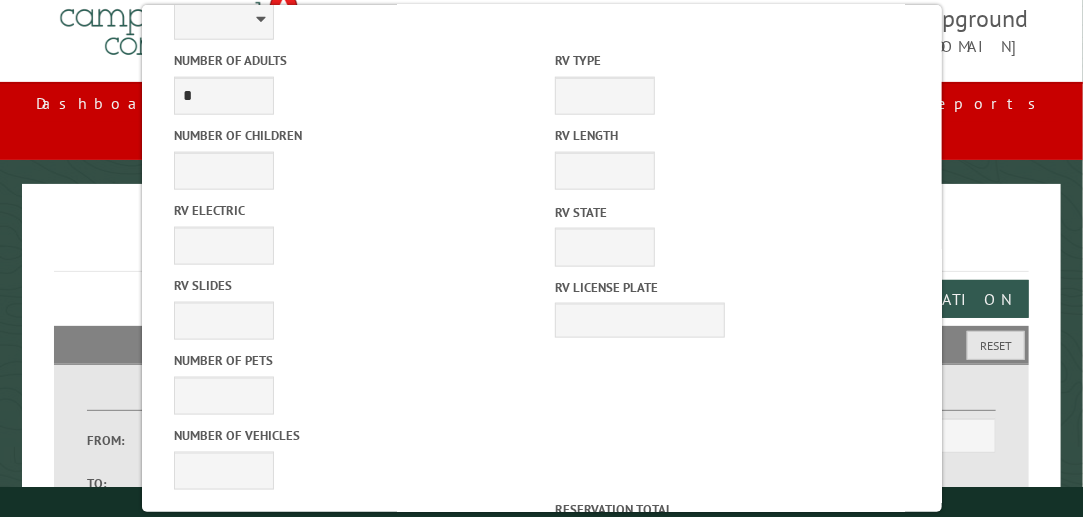 click on "Reserve Now" at bounding box center [451, 842] 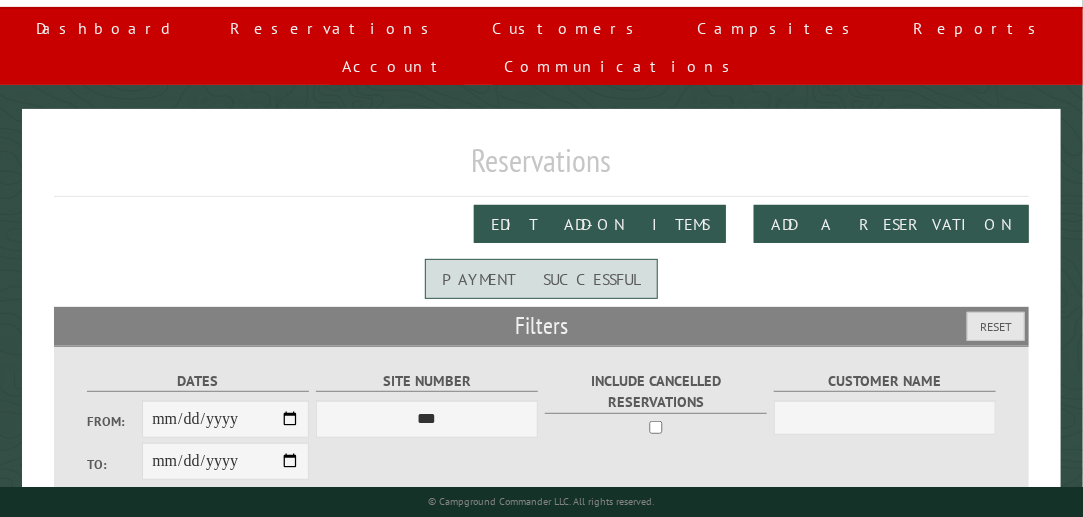 scroll, scrollTop: 126, scrollLeft: 0, axis: vertical 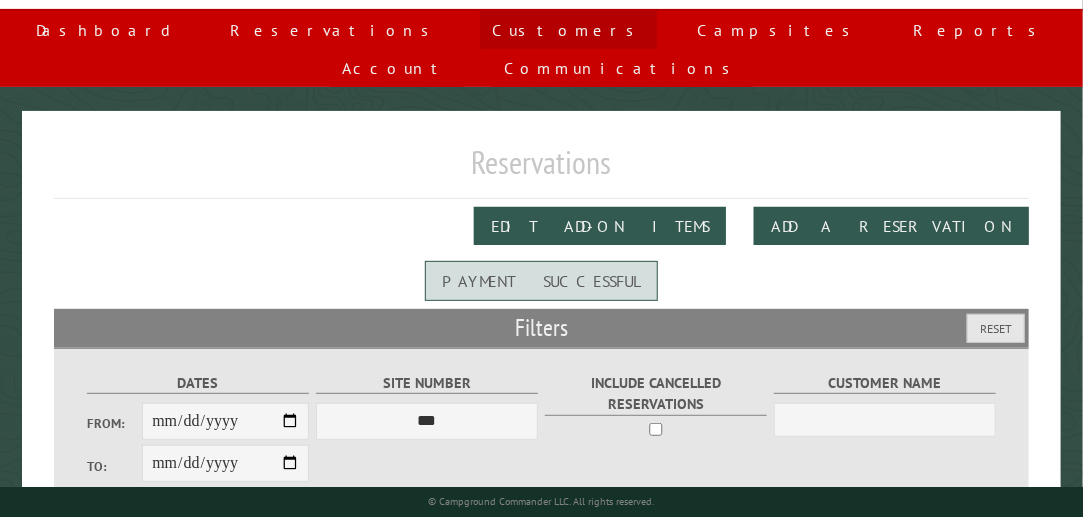 click on "Customers" at bounding box center [568, 30] 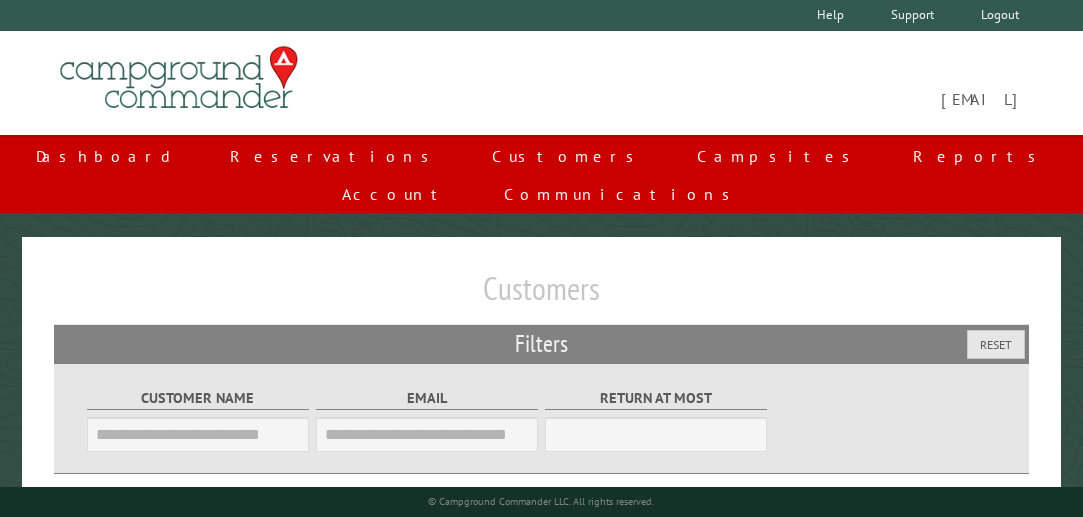 scroll, scrollTop: 0, scrollLeft: 0, axis: both 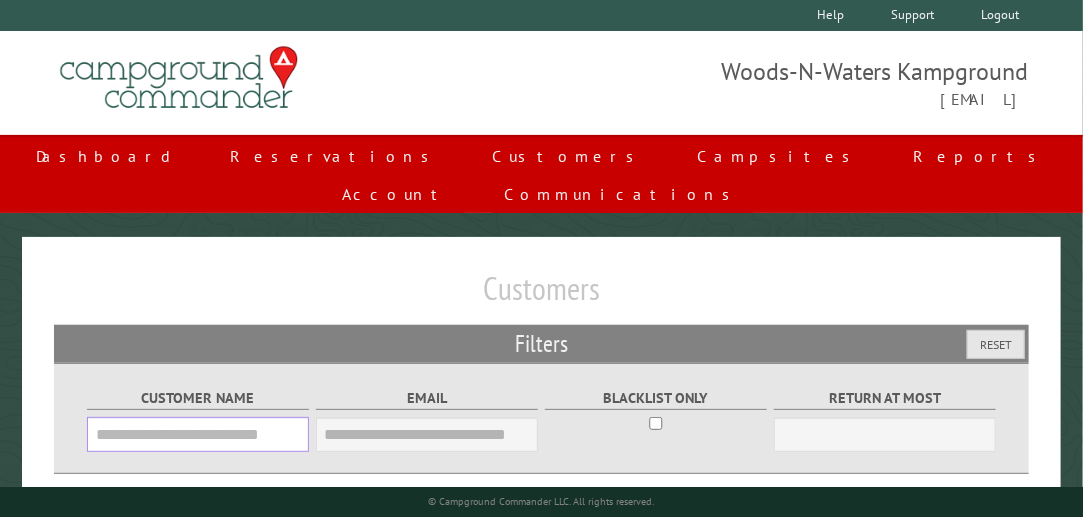 click on "Customer Name" at bounding box center (198, 434) 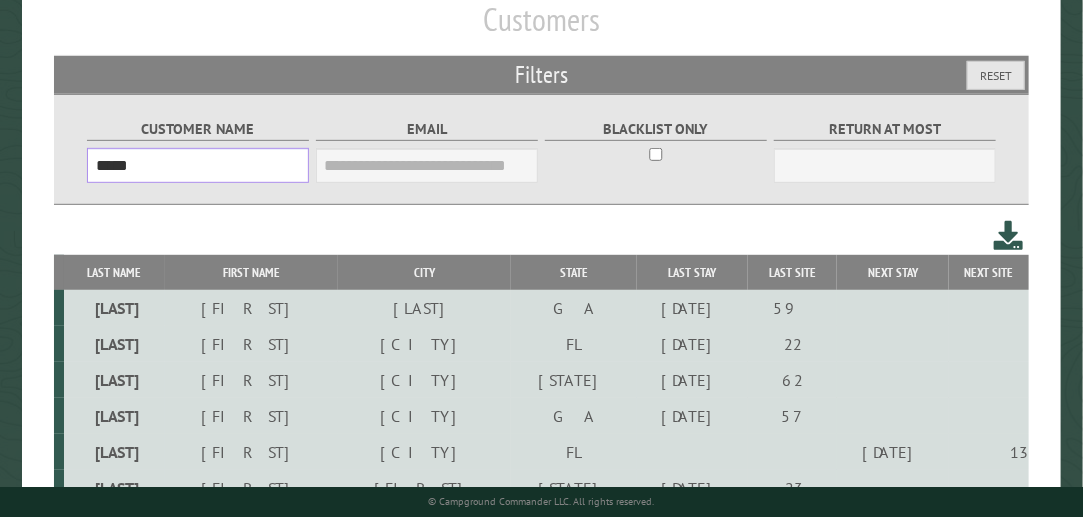 scroll, scrollTop: 308, scrollLeft: 0, axis: vertical 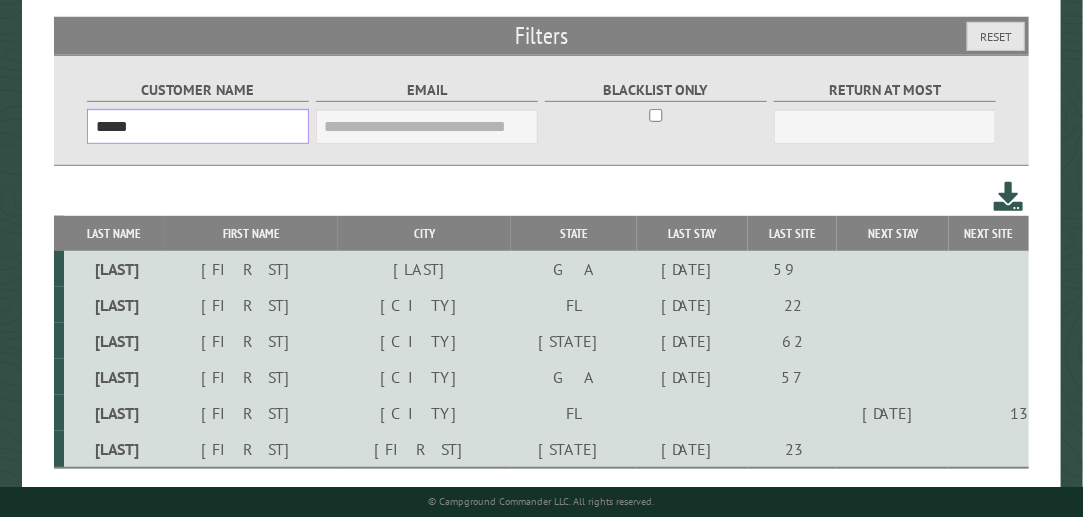 type on "*****" 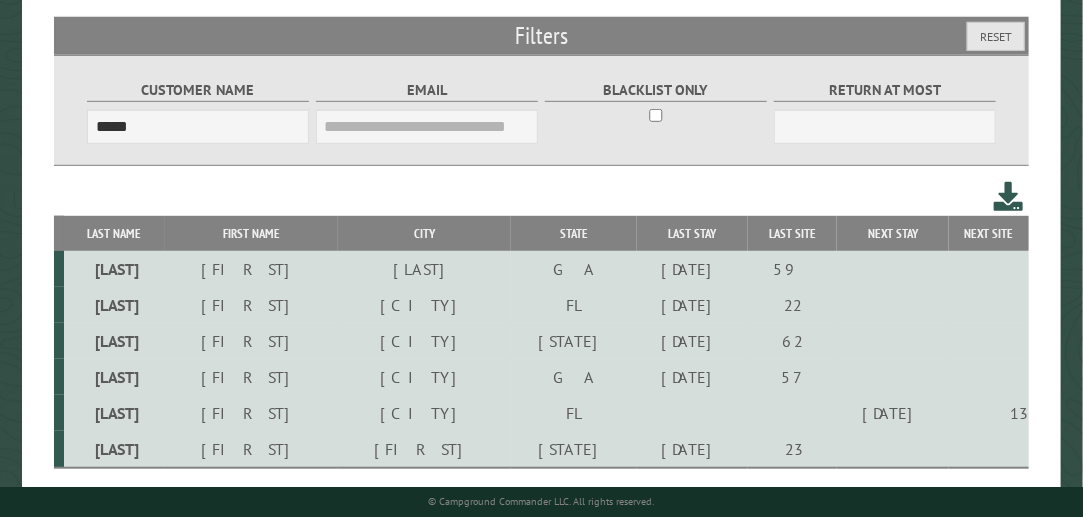 click on "8/16/2025" at bounding box center [692, 269] 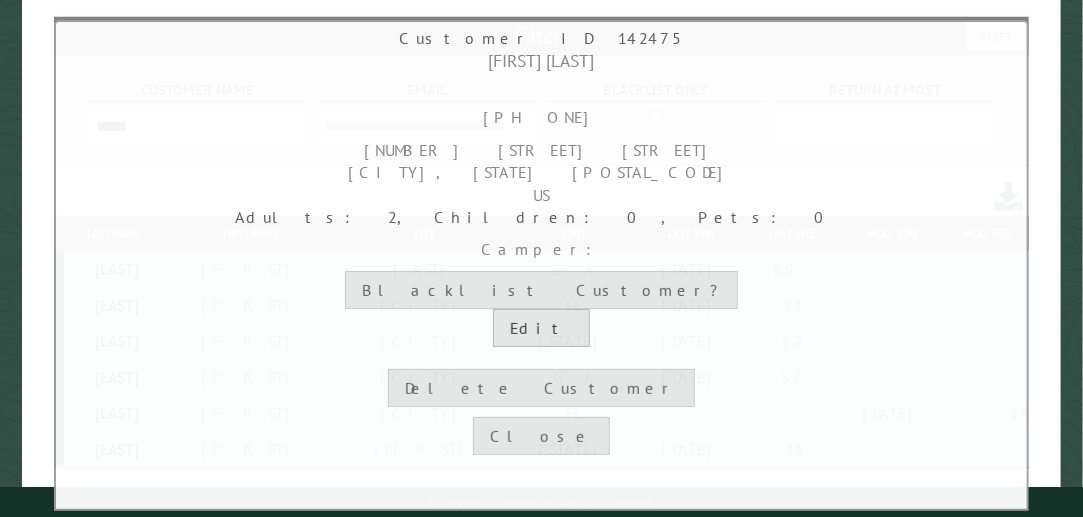 click on "Edit" at bounding box center [541, 328] 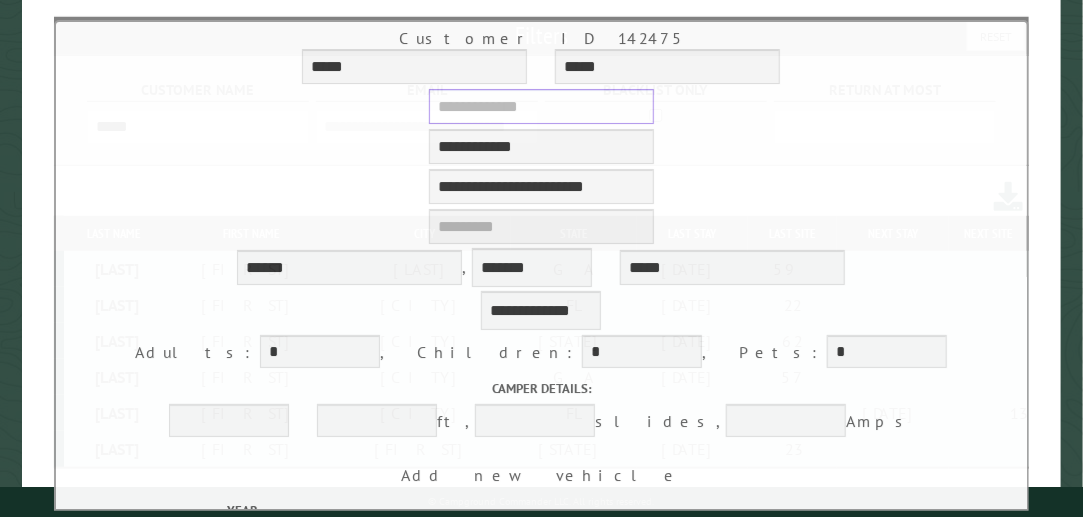 click at bounding box center [541, 106] 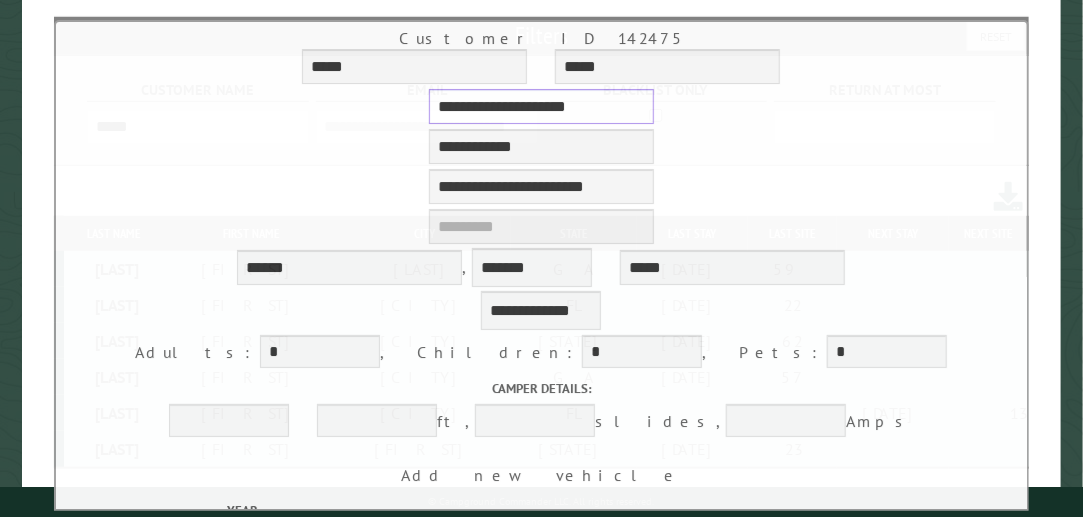 click on "**********" at bounding box center (541, 106) 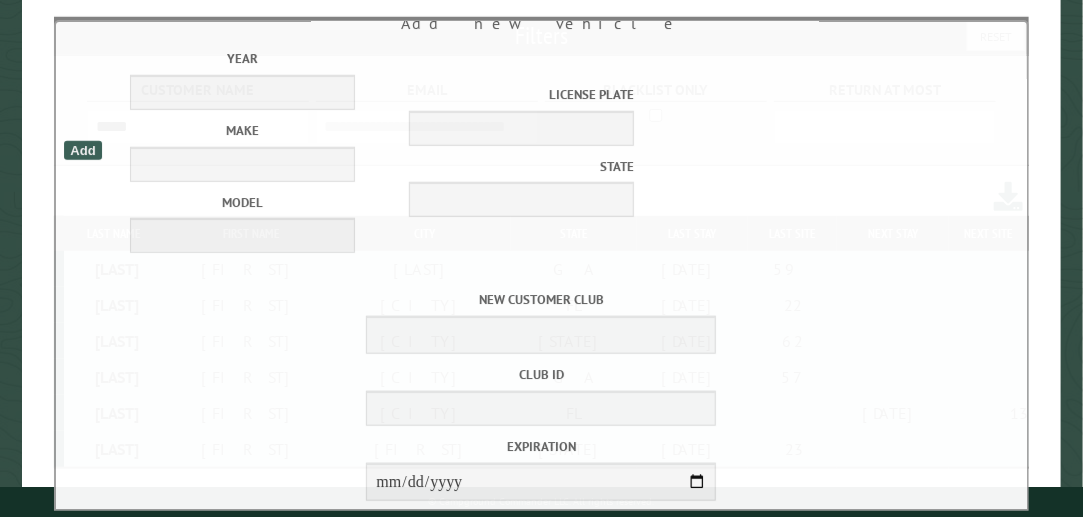 scroll, scrollTop: 698, scrollLeft: 0, axis: vertical 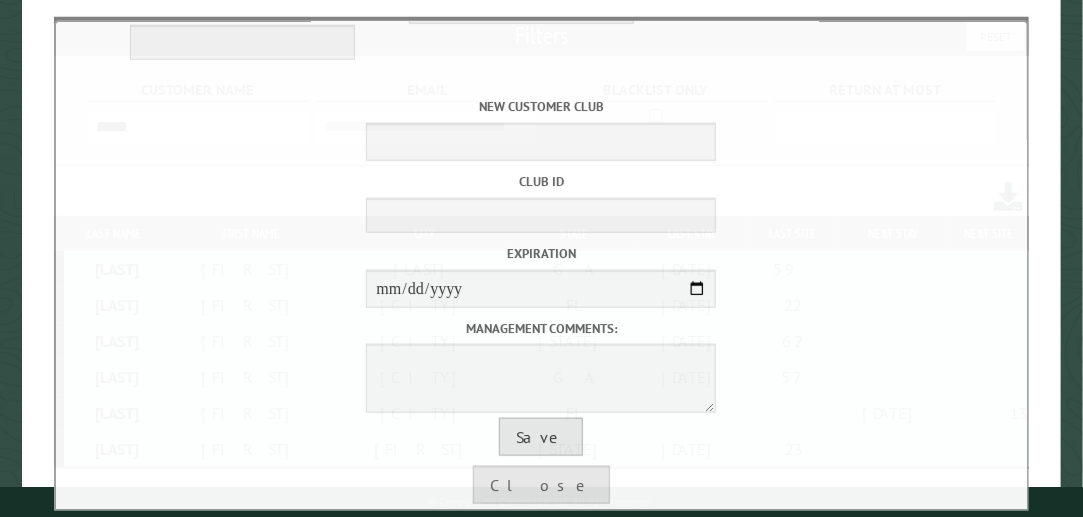 type on "**********" 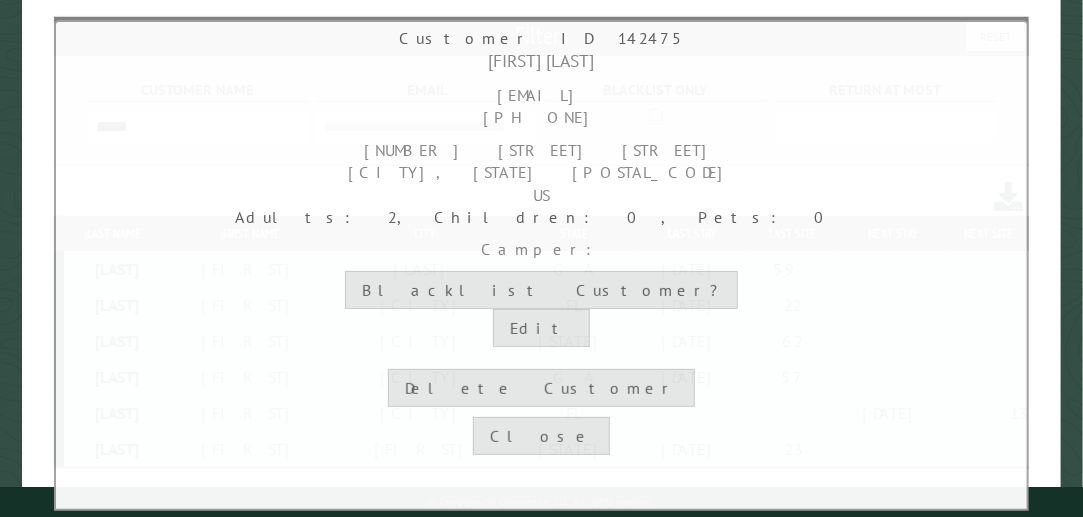 scroll, scrollTop: 0, scrollLeft: 0, axis: both 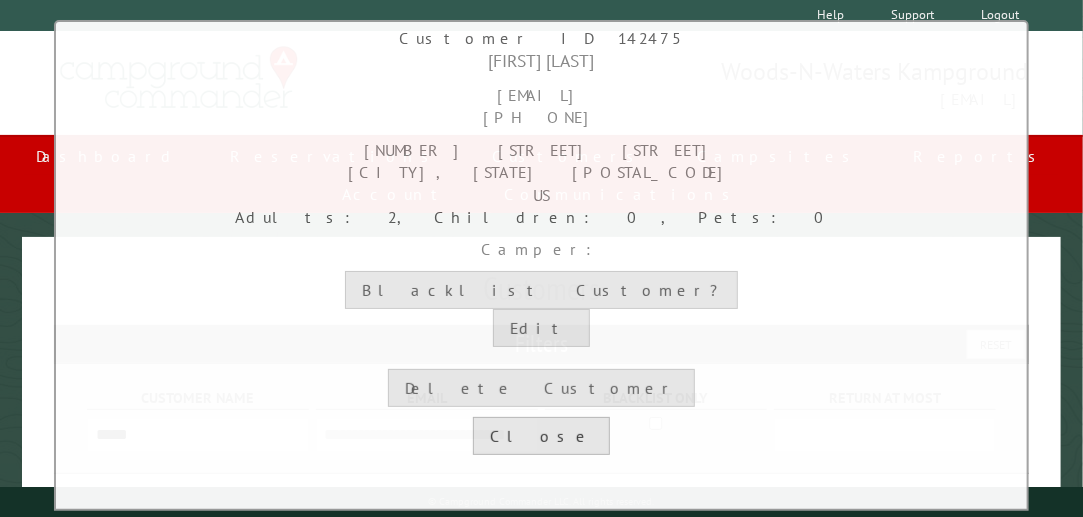 click on "Close" at bounding box center [541, 436] 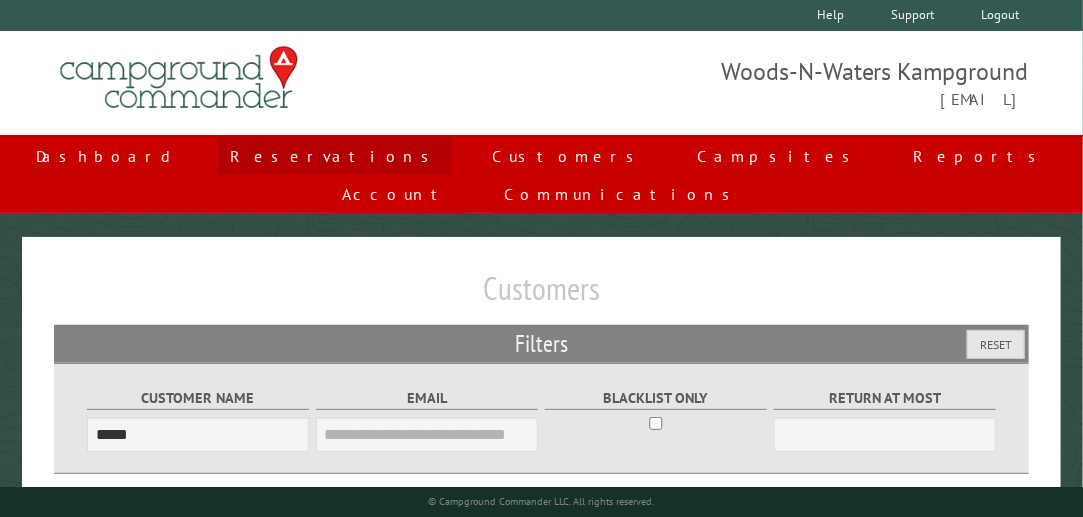 click on "Reservations" at bounding box center (335, 156) 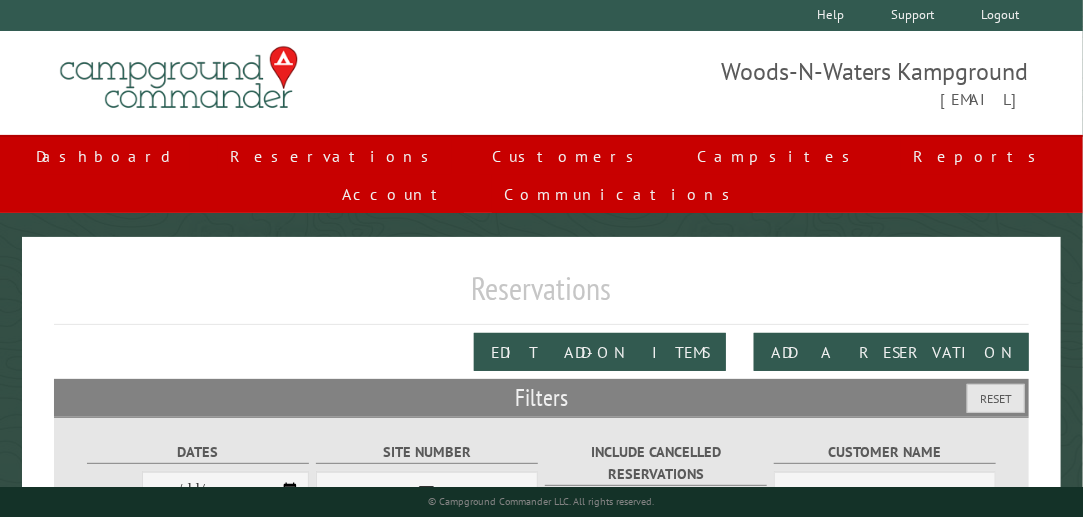 scroll, scrollTop: 200, scrollLeft: 0, axis: vertical 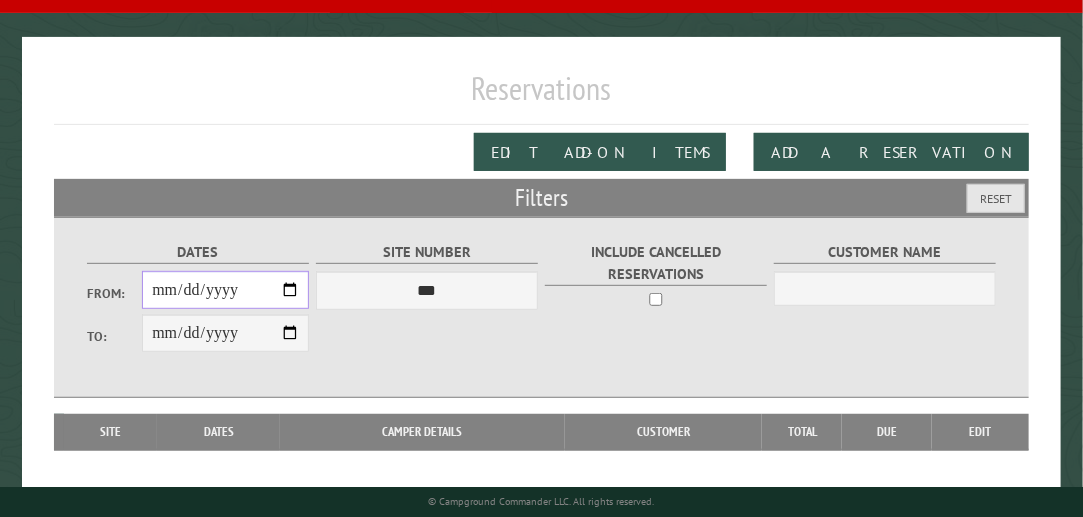 click on "From:" at bounding box center (225, 290) 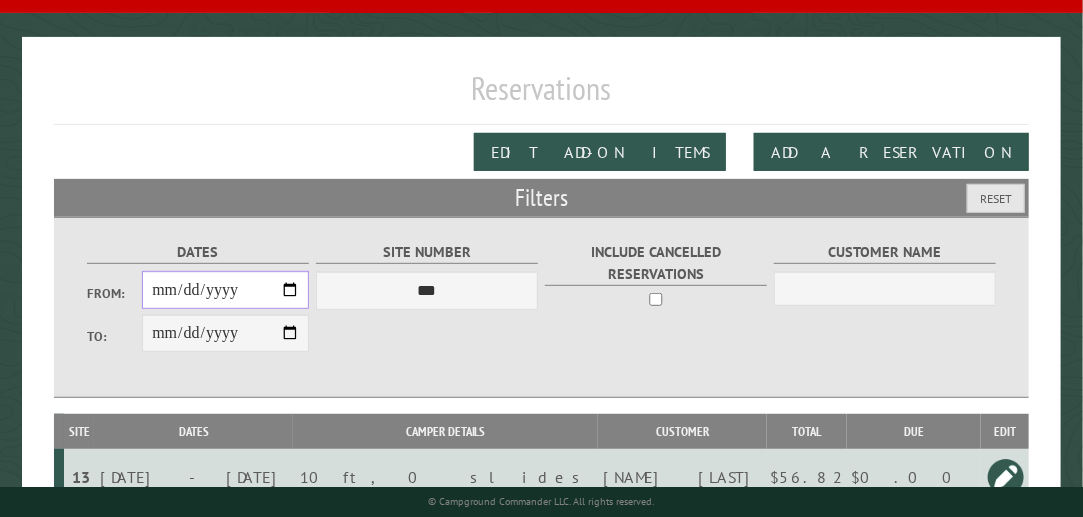 scroll, scrollTop: 256, scrollLeft: 0, axis: vertical 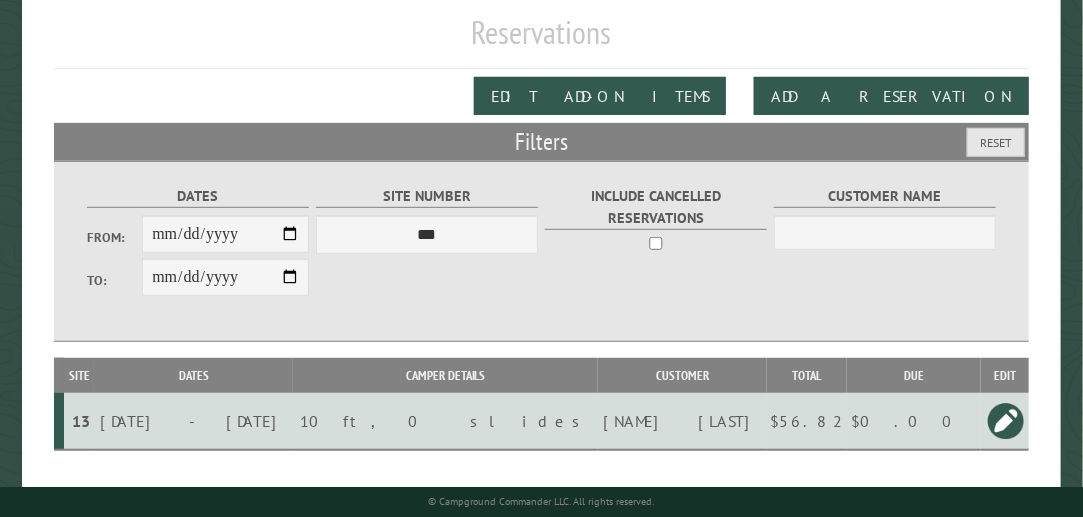 click at bounding box center (1006, 421) 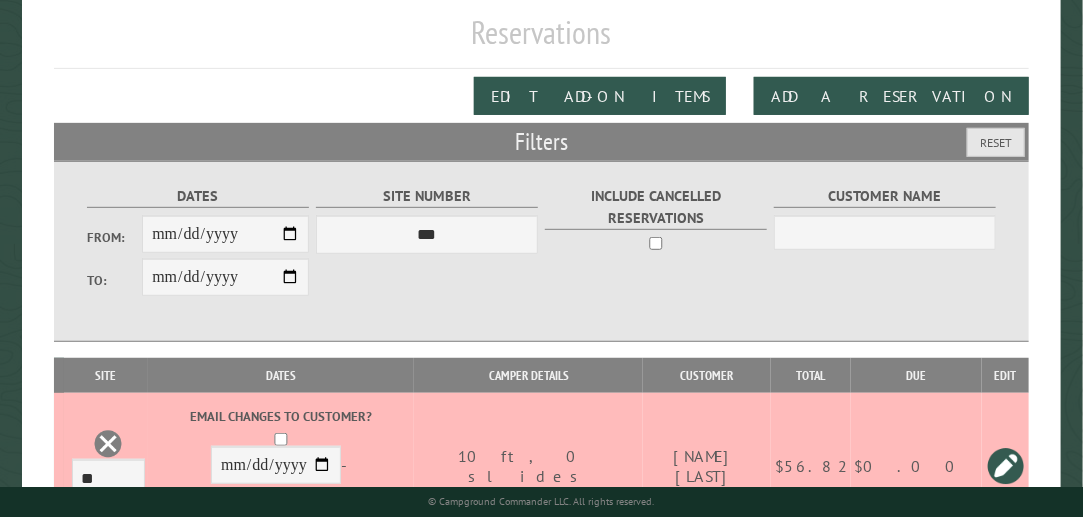 scroll, scrollTop: 305, scrollLeft: 0, axis: vertical 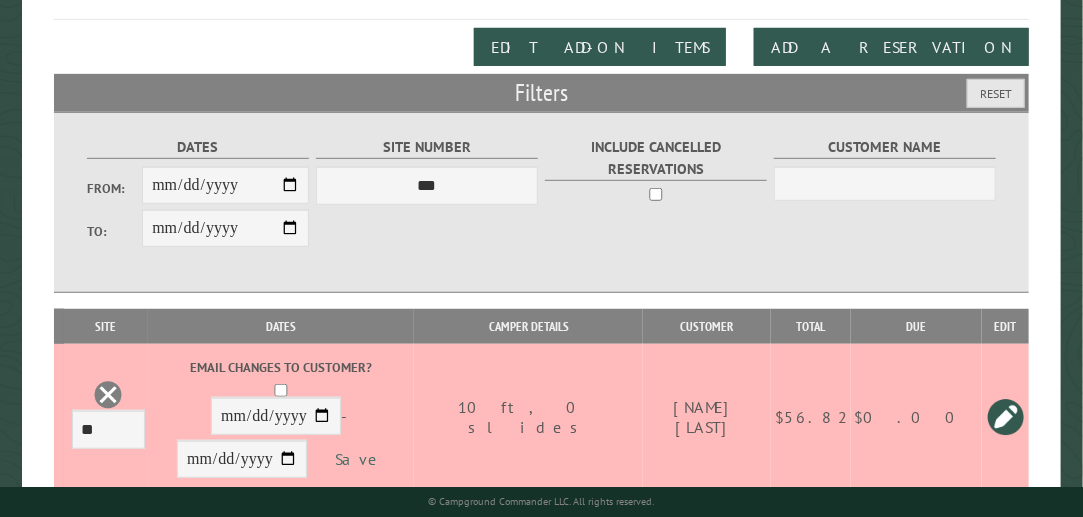 click on "Save" at bounding box center (360, 459) 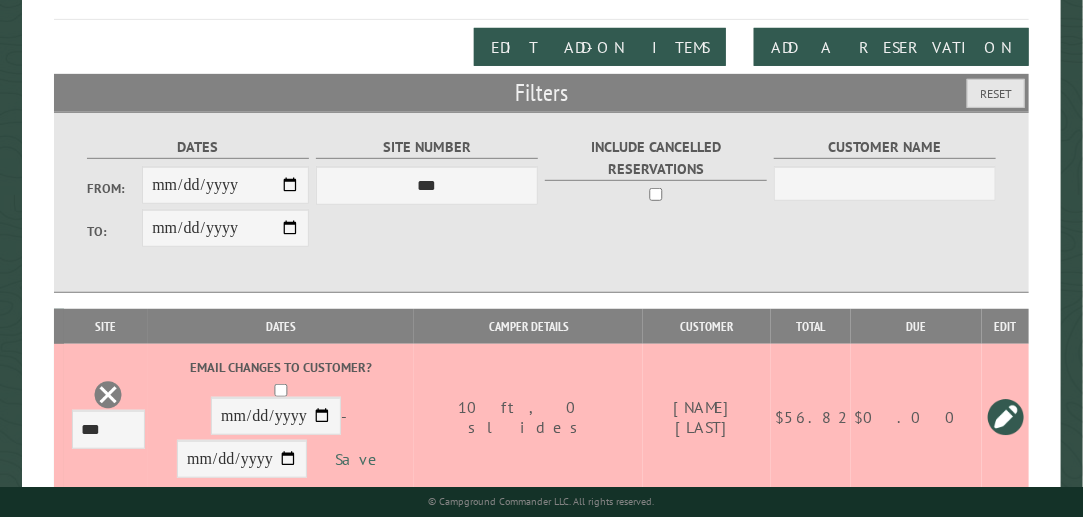 scroll, scrollTop: 256, scrollLeft: 0, axis: vertical 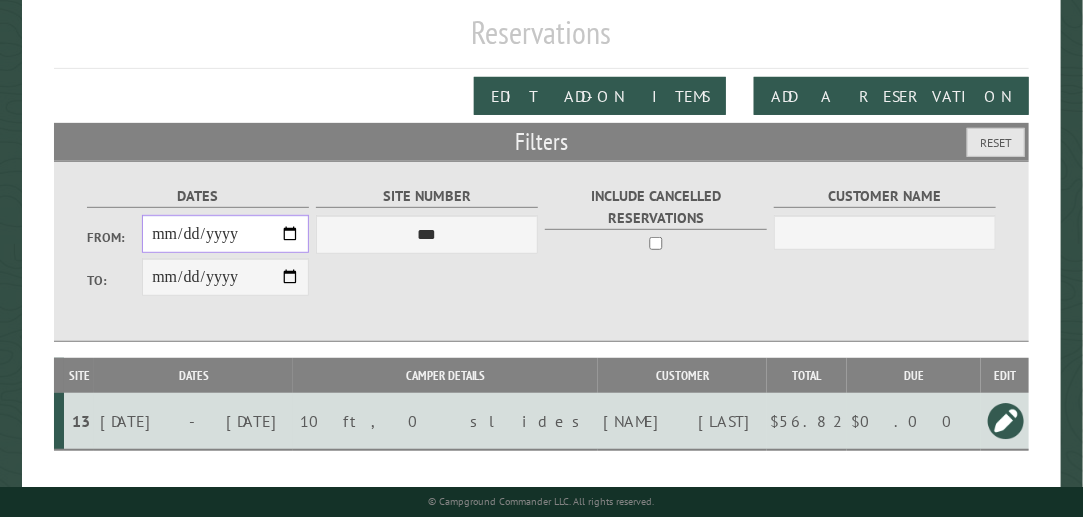 click on "**********" at bounding box center [225, 234] 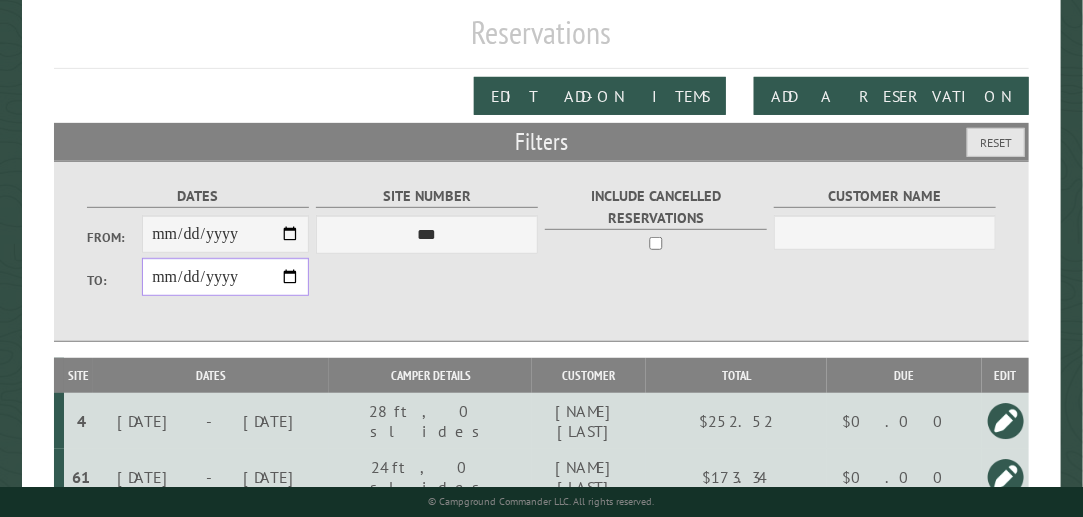 click on "**********" at bounding box center [225, 277] 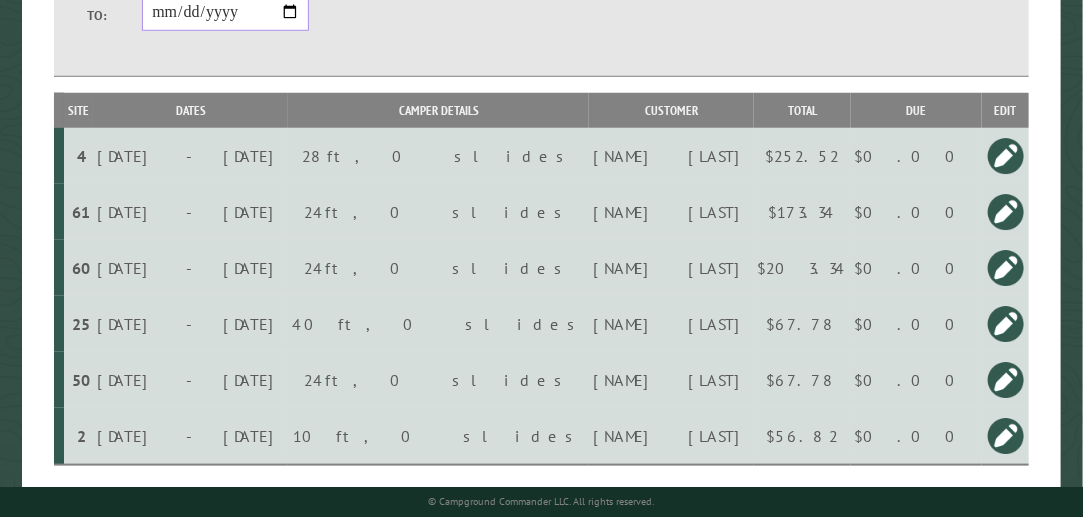 scroll, scrollTop: 536, scrollLeft: 0, axis: vertical 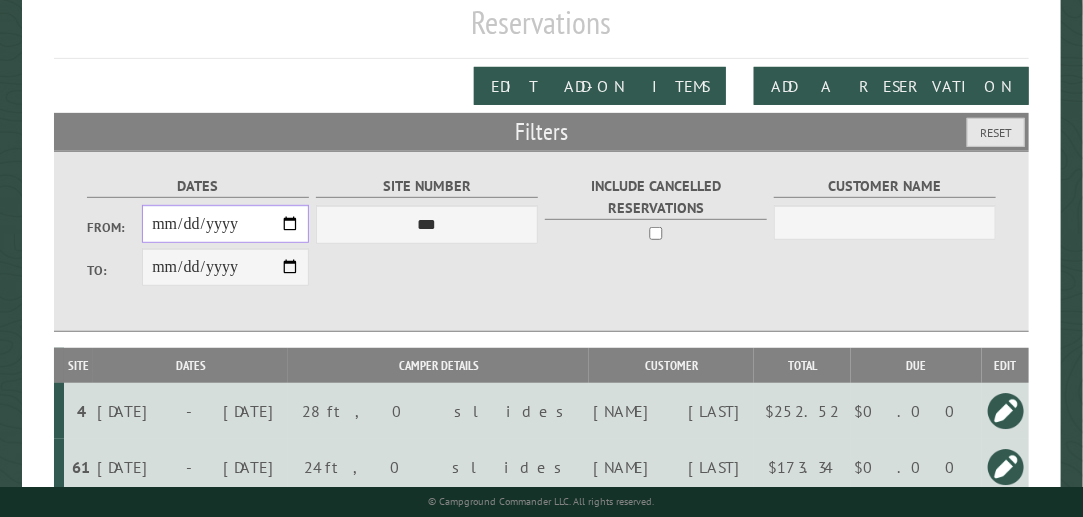 click on "**********" at bounding box center (225, 224) 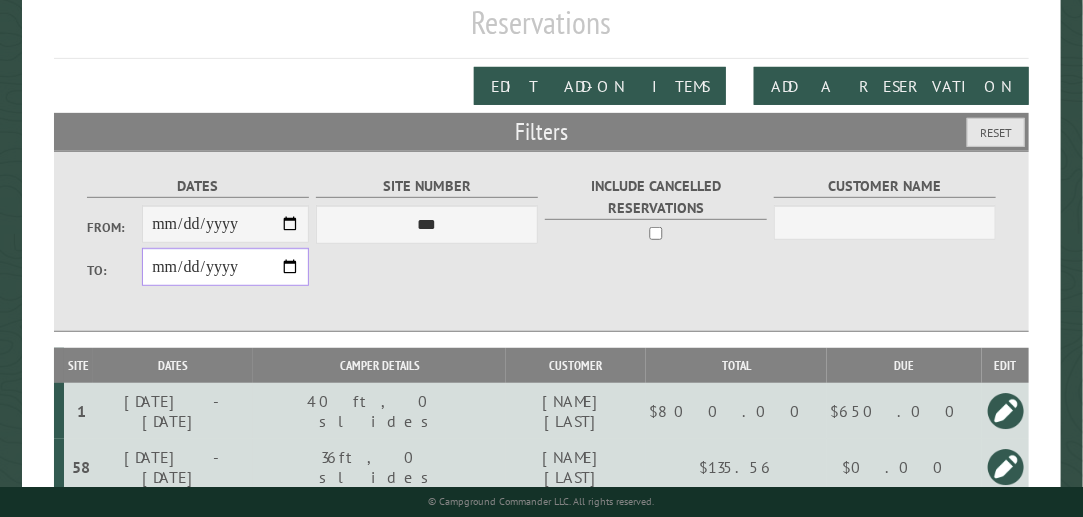 click on "**********" at bounding box center [225, 267] 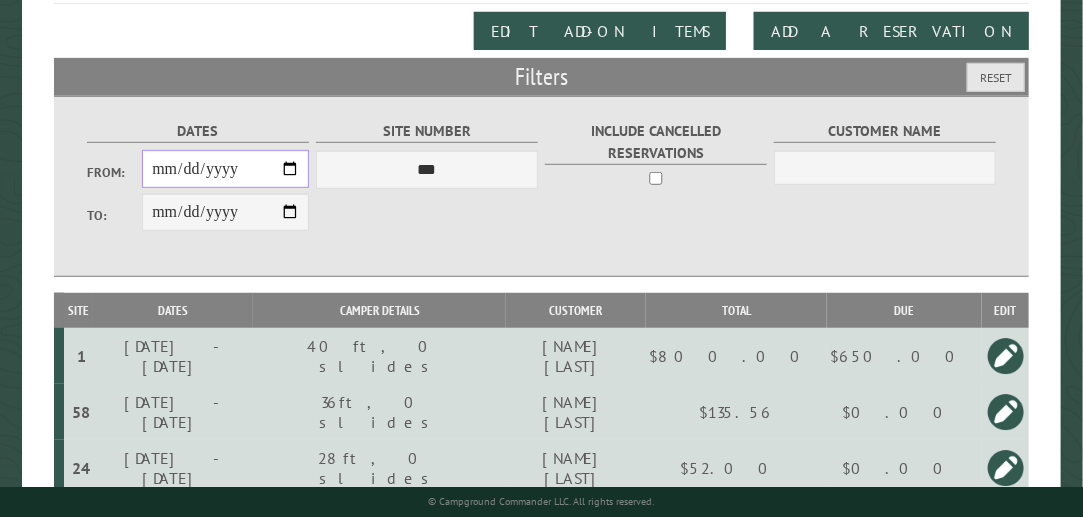 click on "**********" at bounding box center [225, 169] 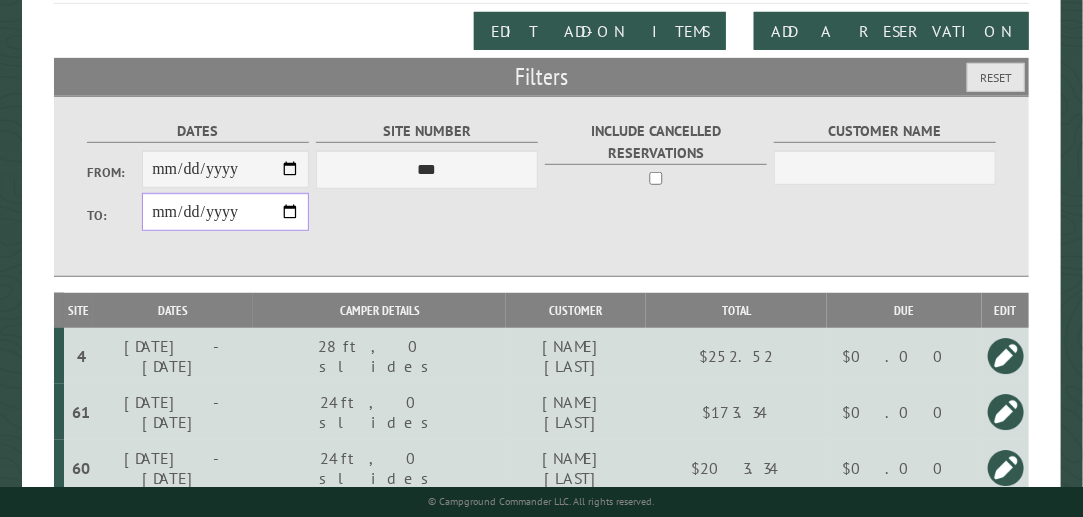 click on "**********" at bounding box center (225, 212) 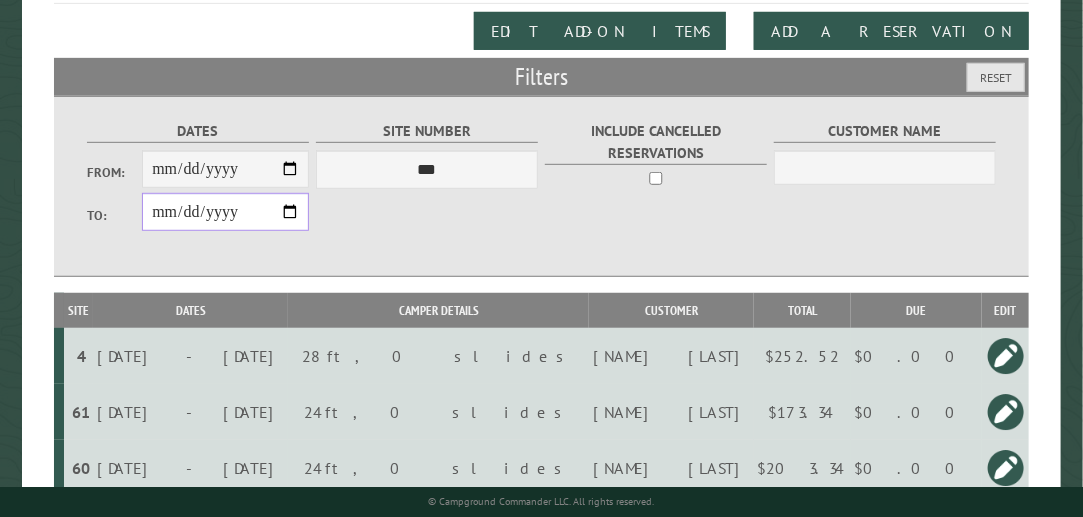 scroll, scrollTop: 536, scrollLeft: 0, axis: vertical 